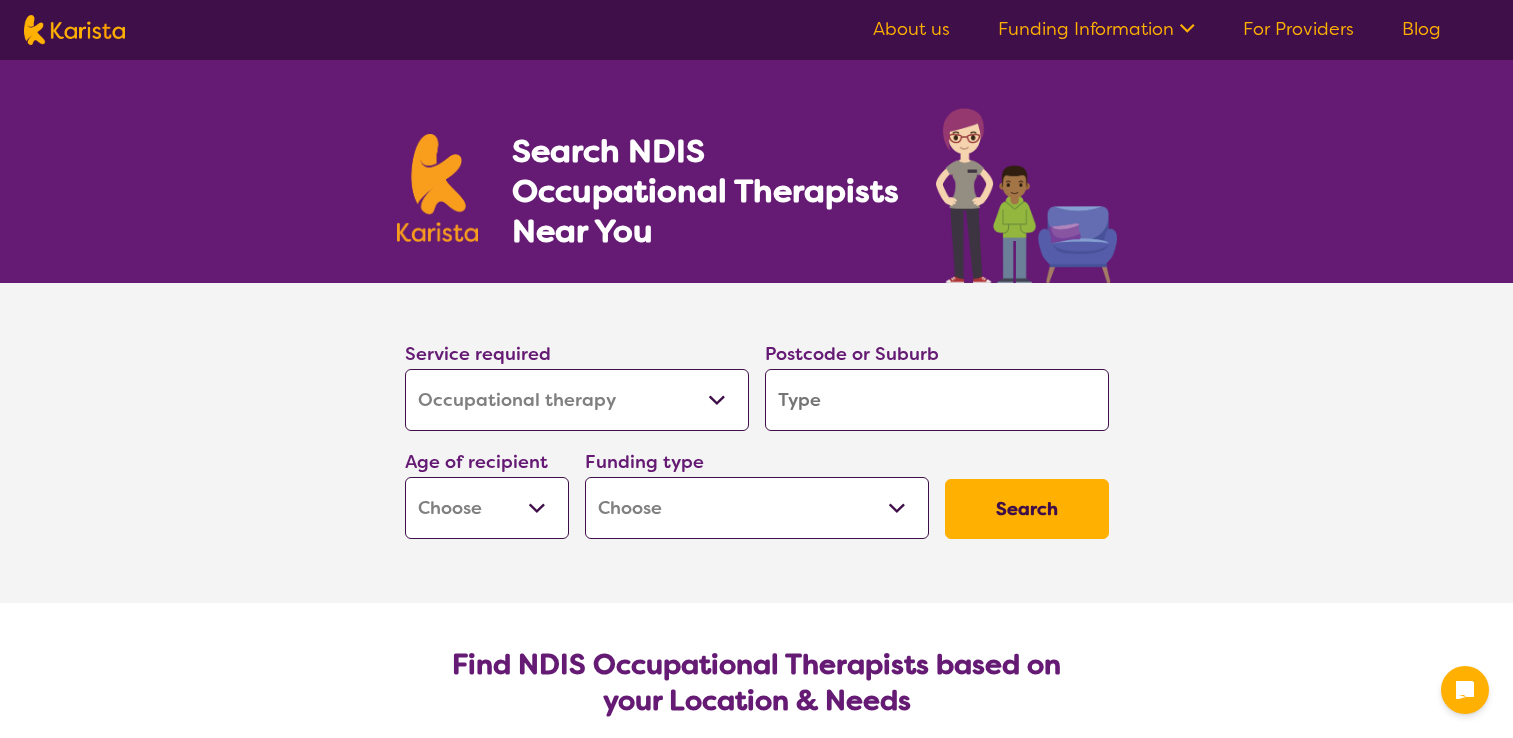select on "Occupational therapy" 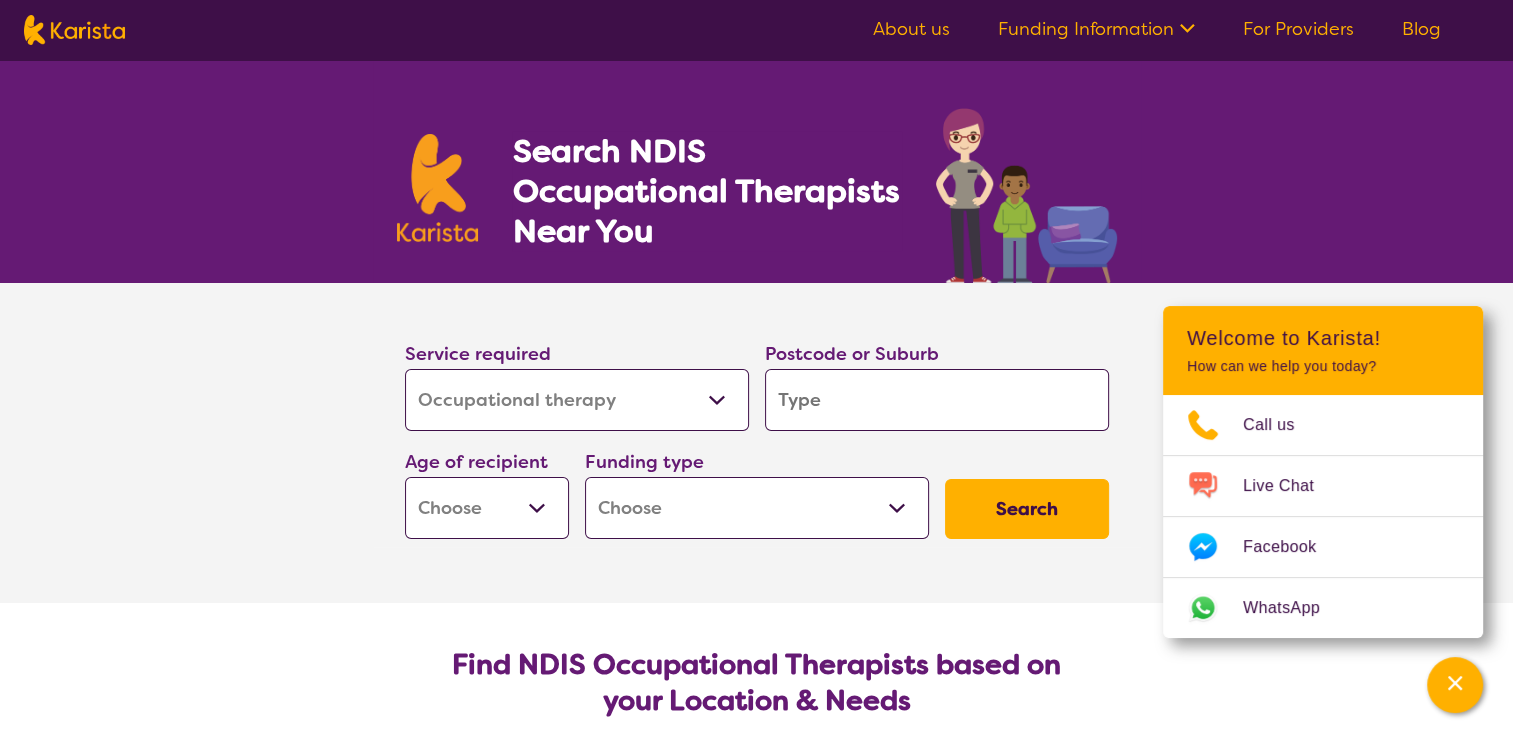 click at bounding box center [937, 400] 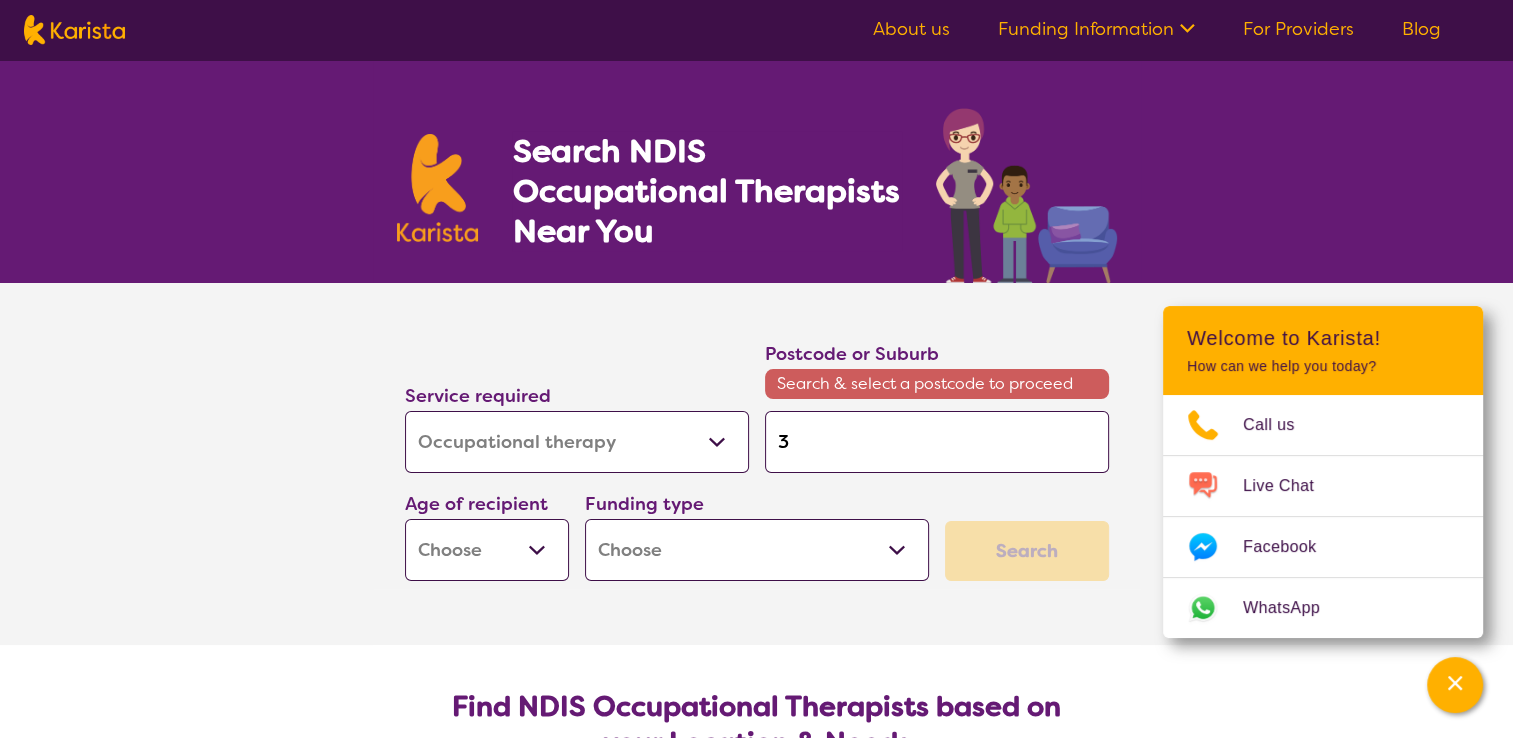 type on "30" 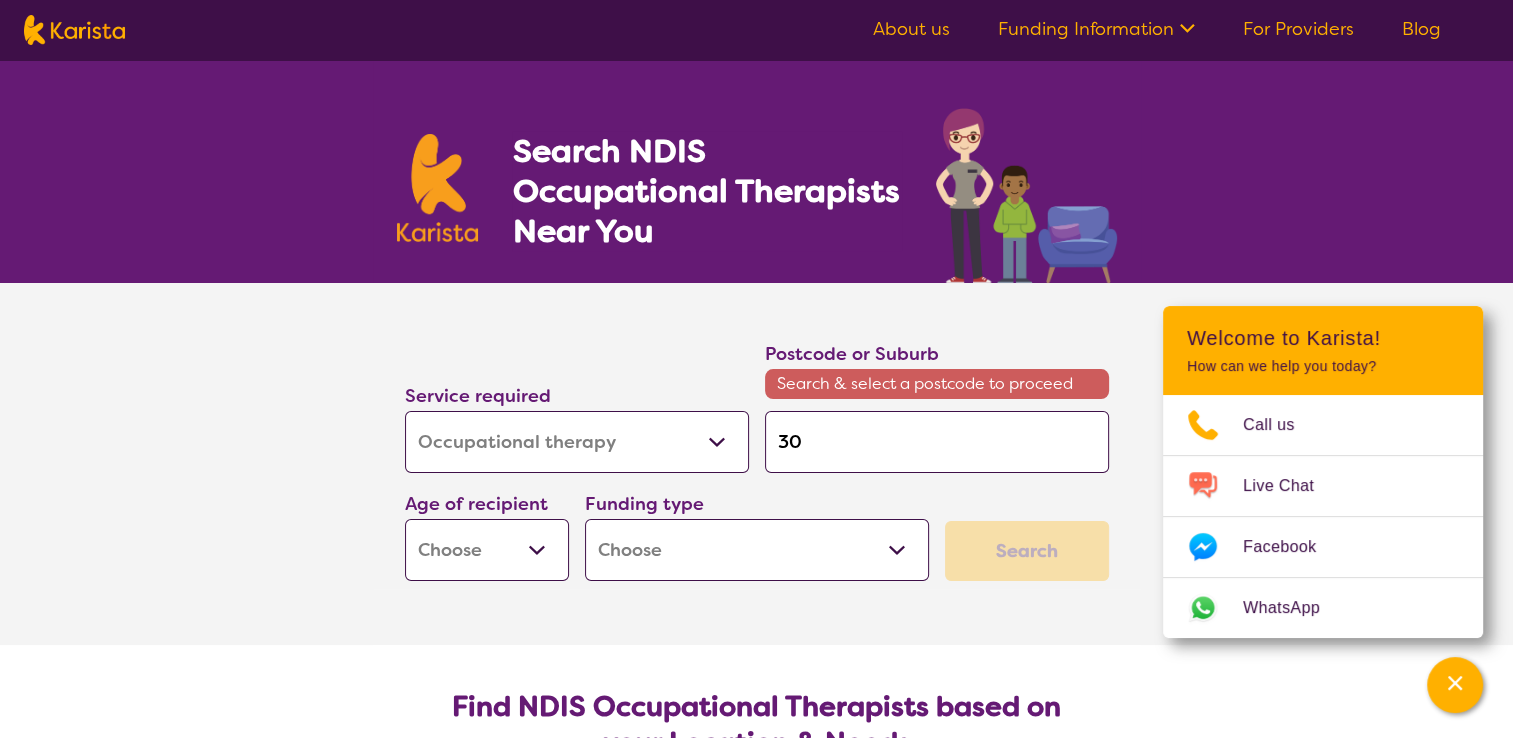 type on "303" 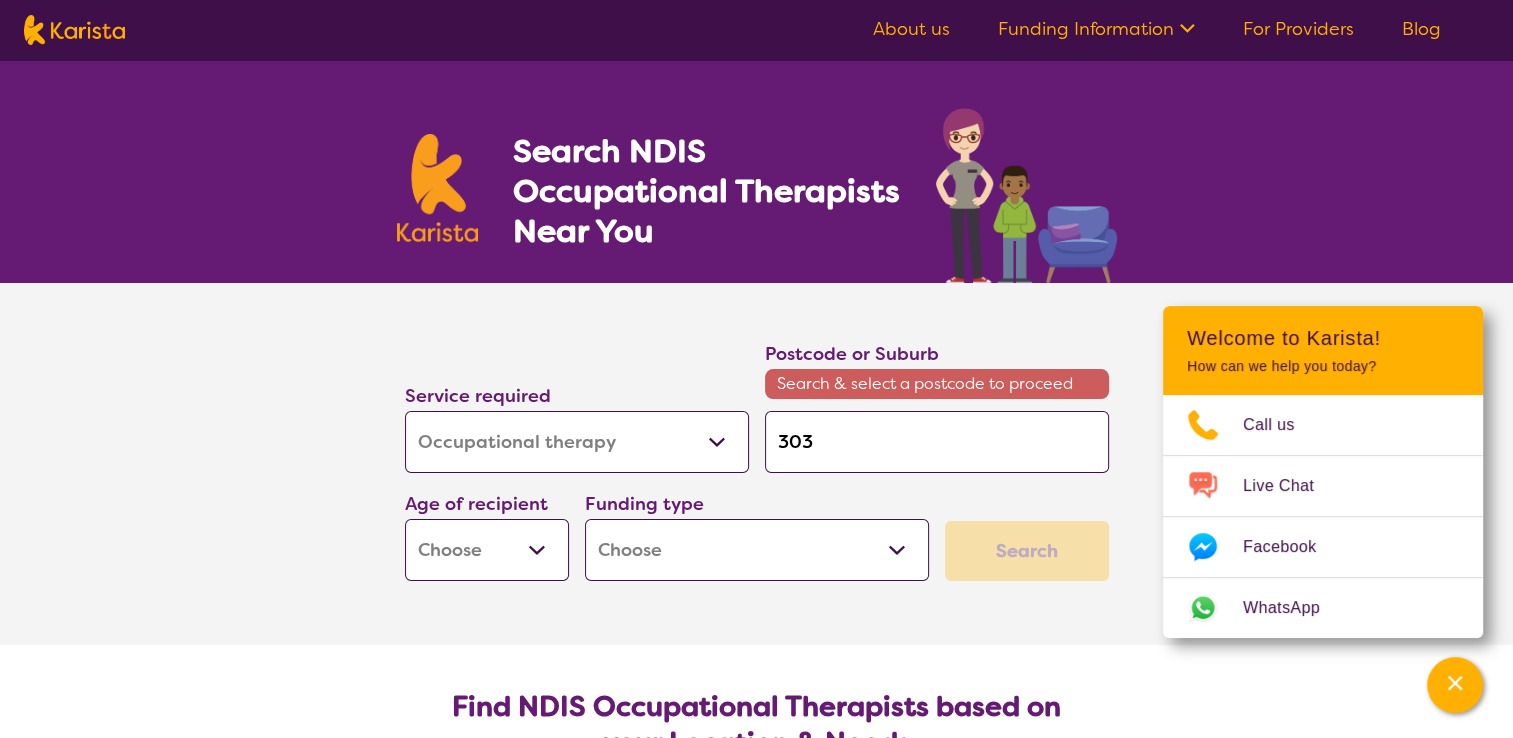 type on "[POSTCODE]" 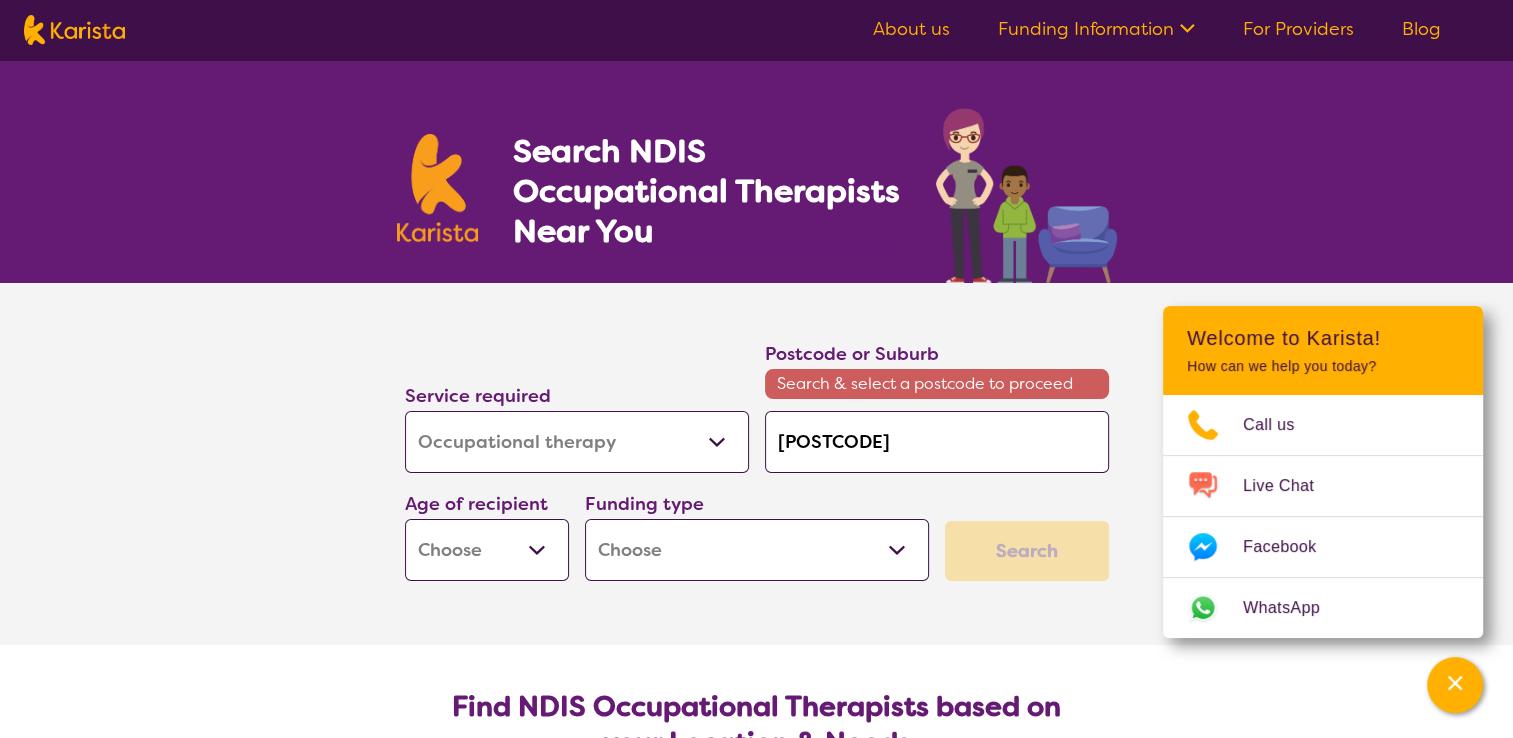 type on "[POSTCODE]" 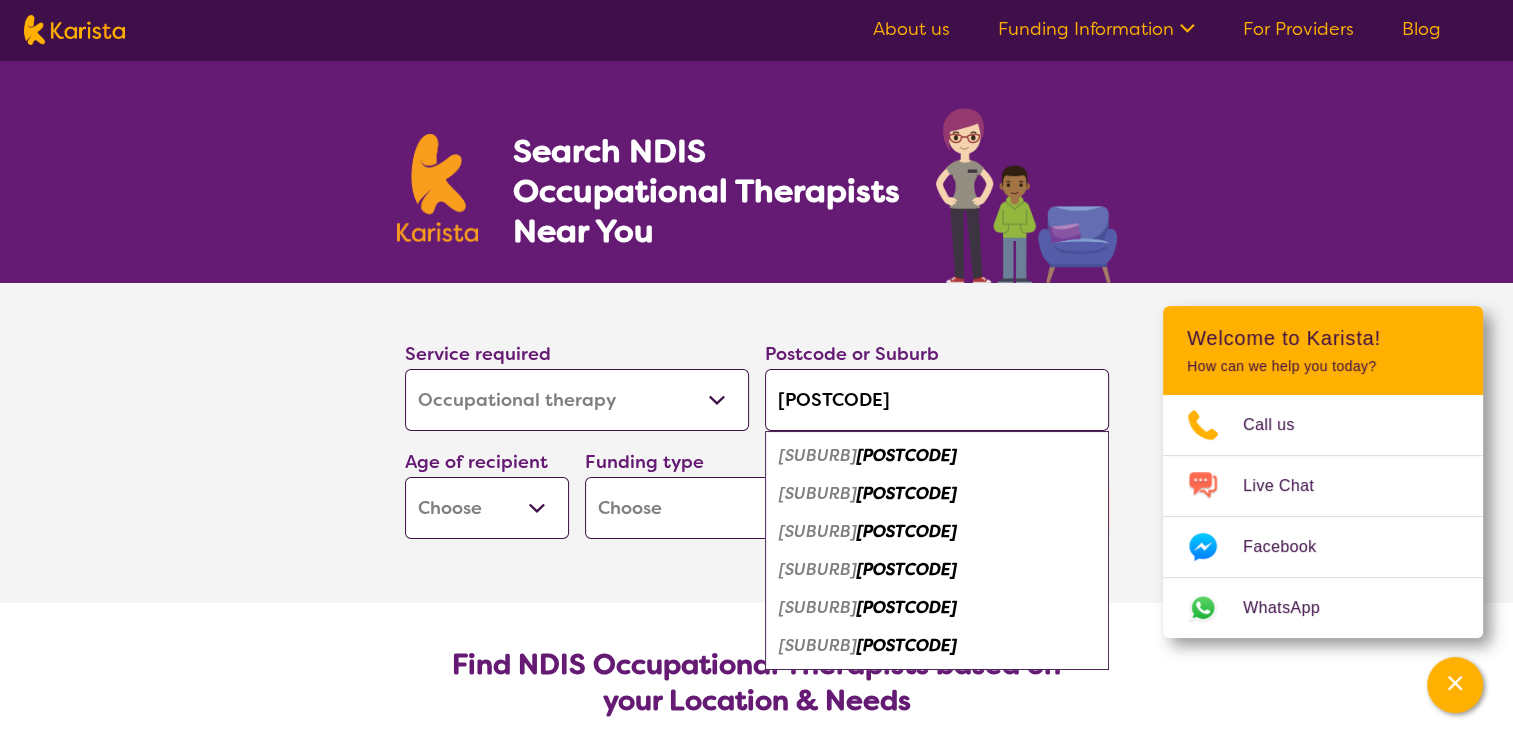 type on "[POSTCODE]" 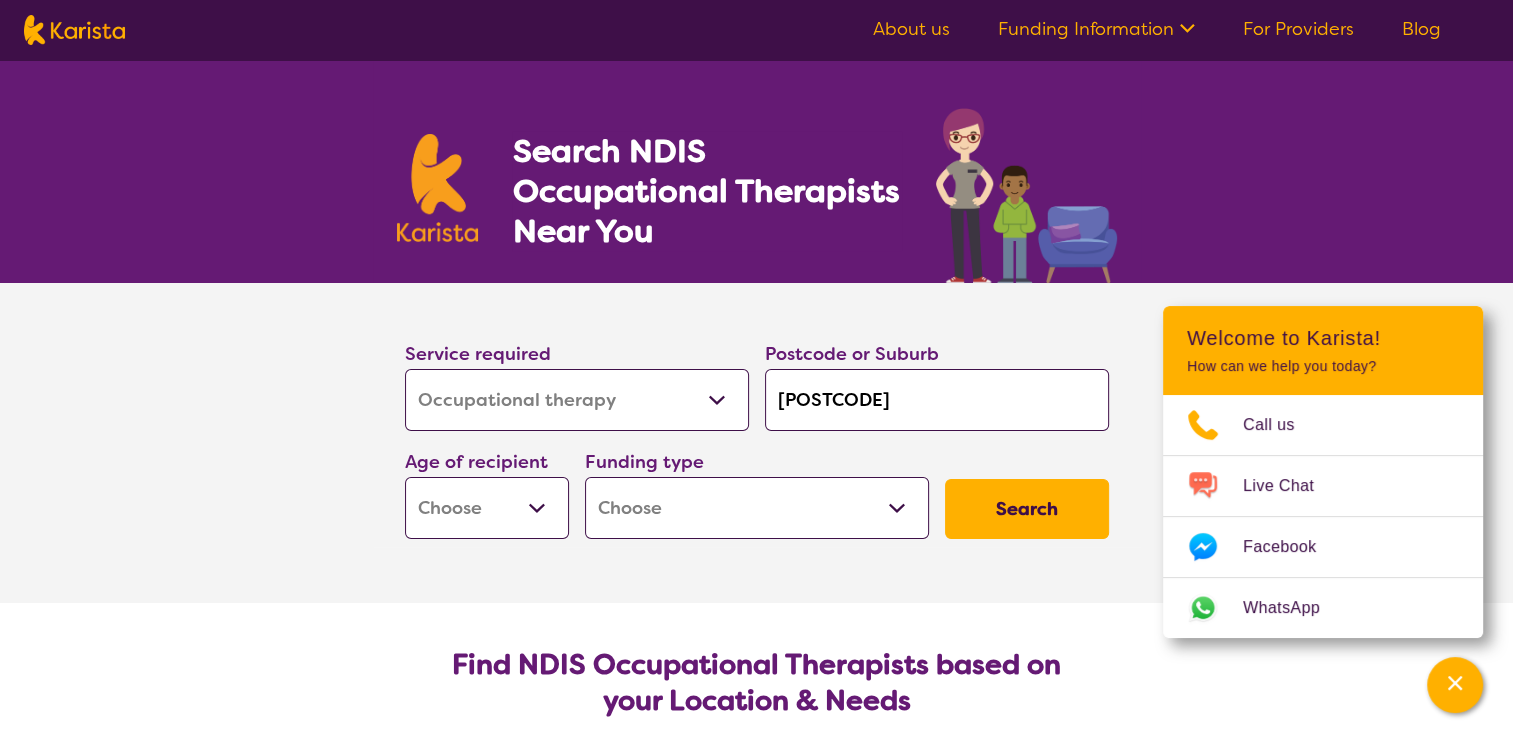 click on "Early Childhood - 0 to 9 Child - 10 to 11 Adolescent - 12 to 17 Adult - 18 to 64 Aged - 65+" at bounding box center [487, 508] 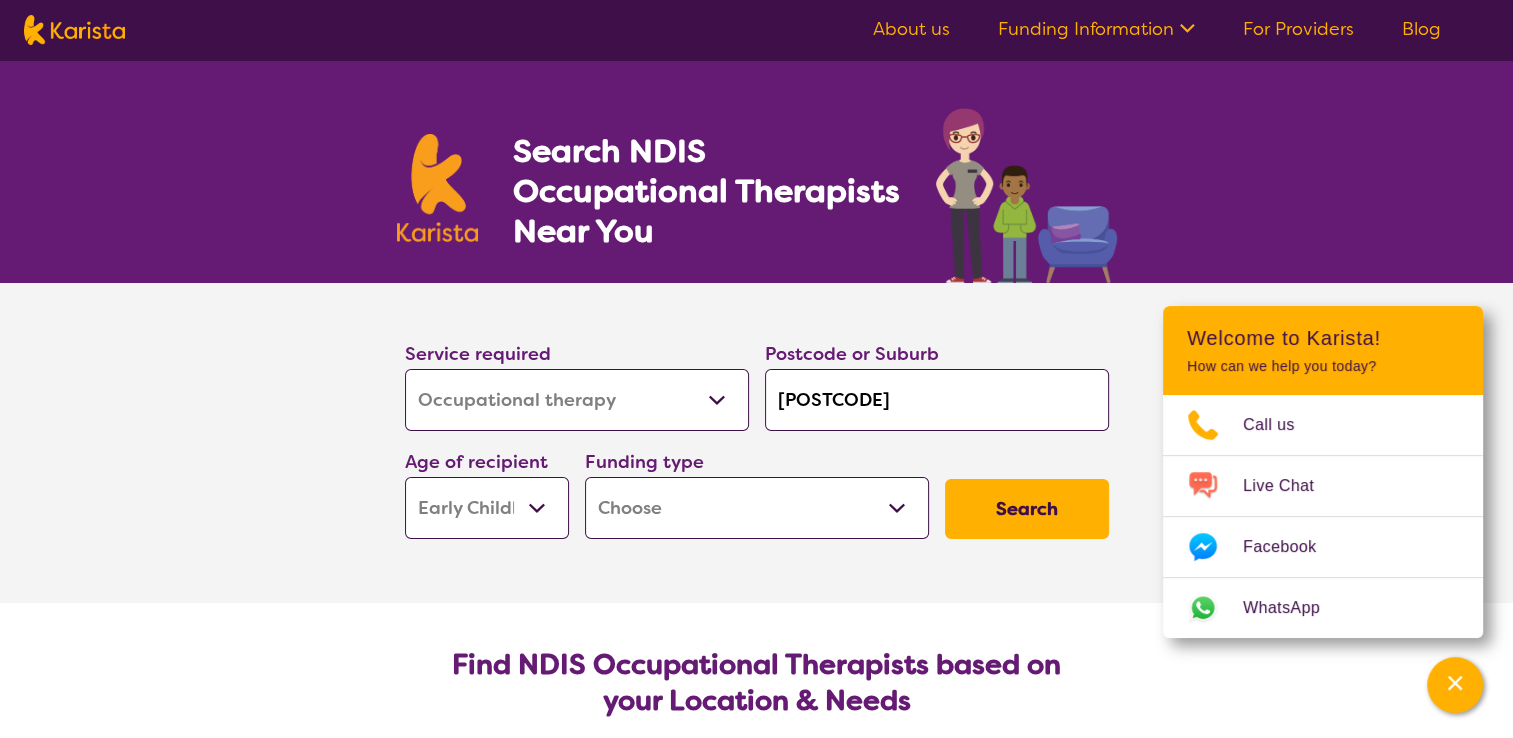 click on "Early Childhood - 0 to 9 Child - 10 to 11 Adolescent - 12 to 17 Adult - 18 to 64 Aged - 65+" at bounding box center [487, 508] 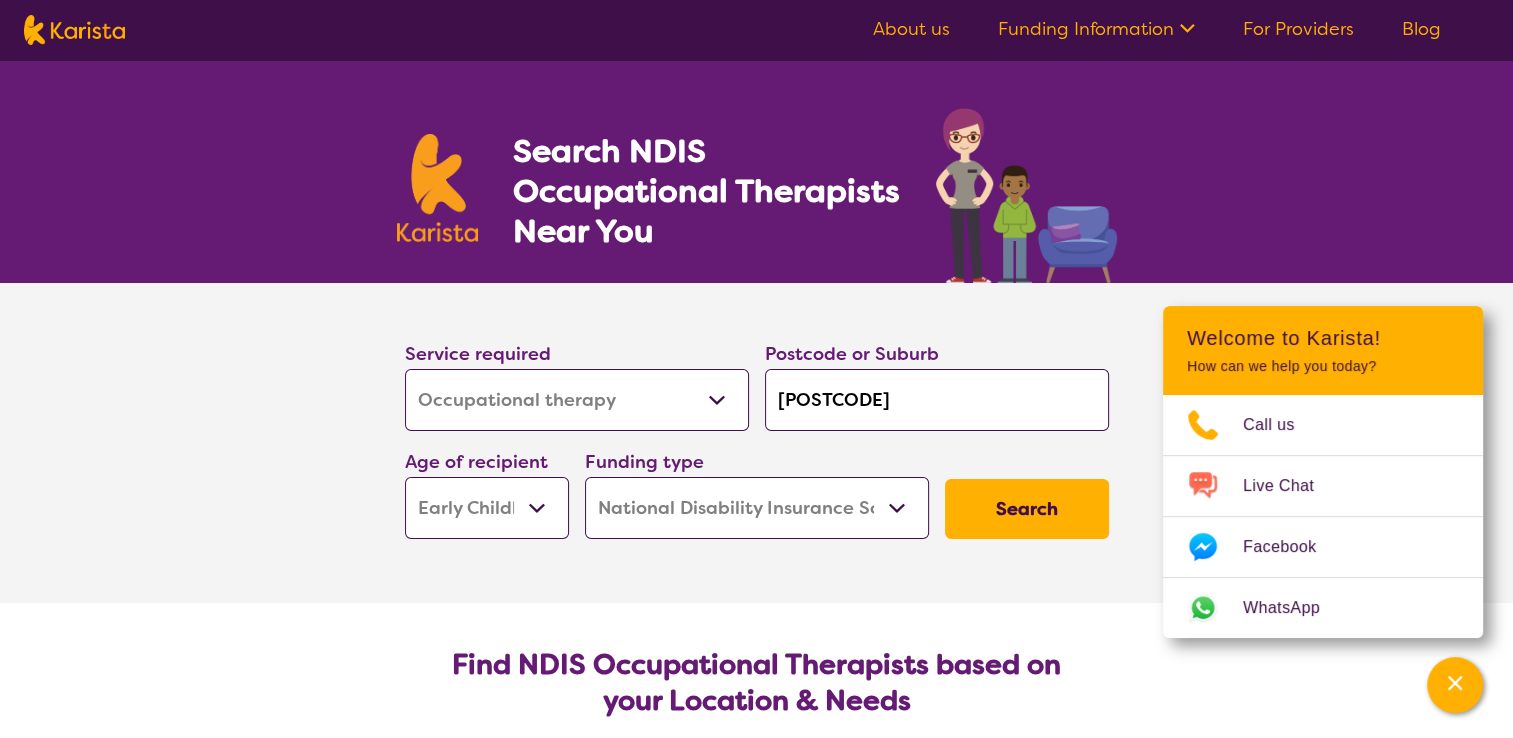 click on "Home Care Package (HCP) National Disability Insurance Scheme (NDIS) I don't know" at bounding box center (757, 508) 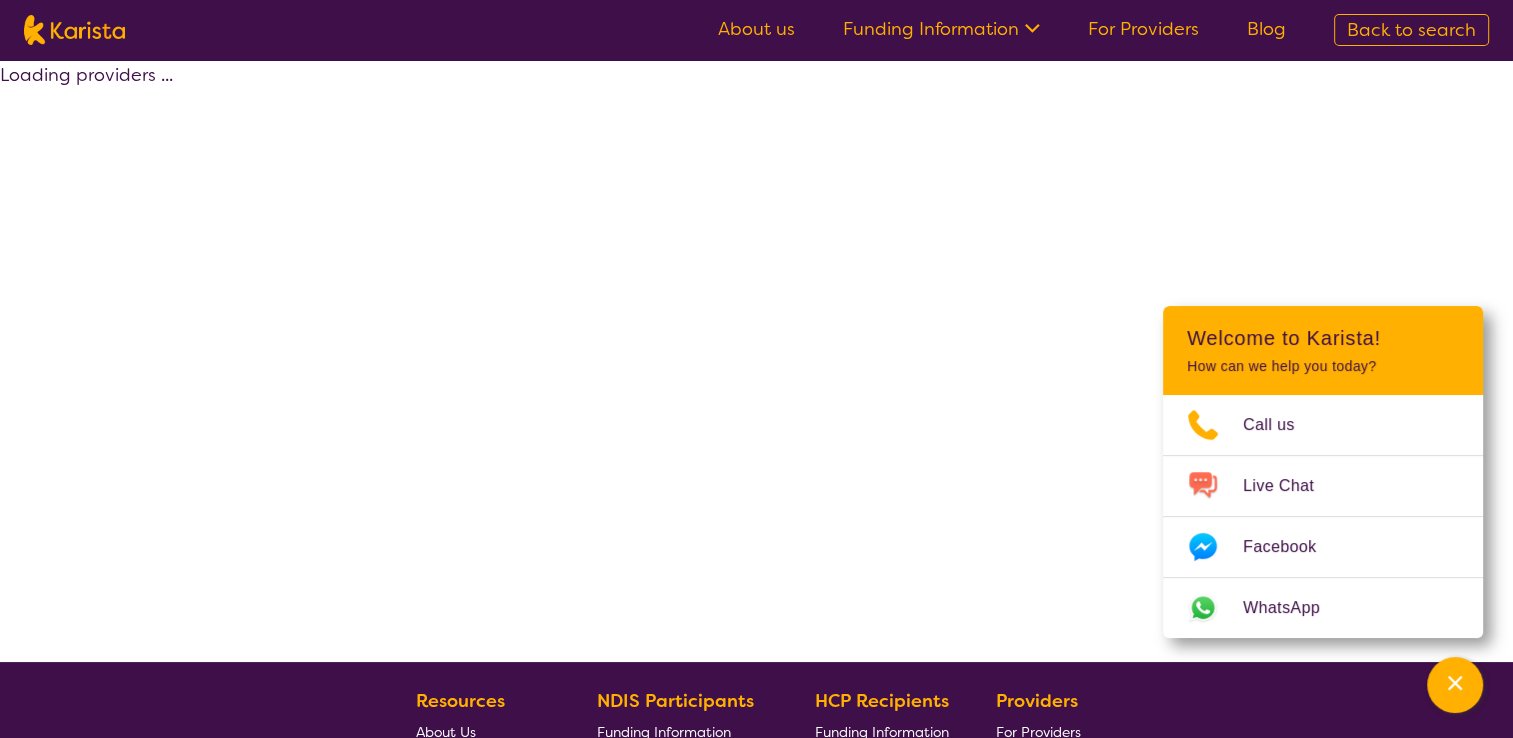 select on "by_score" 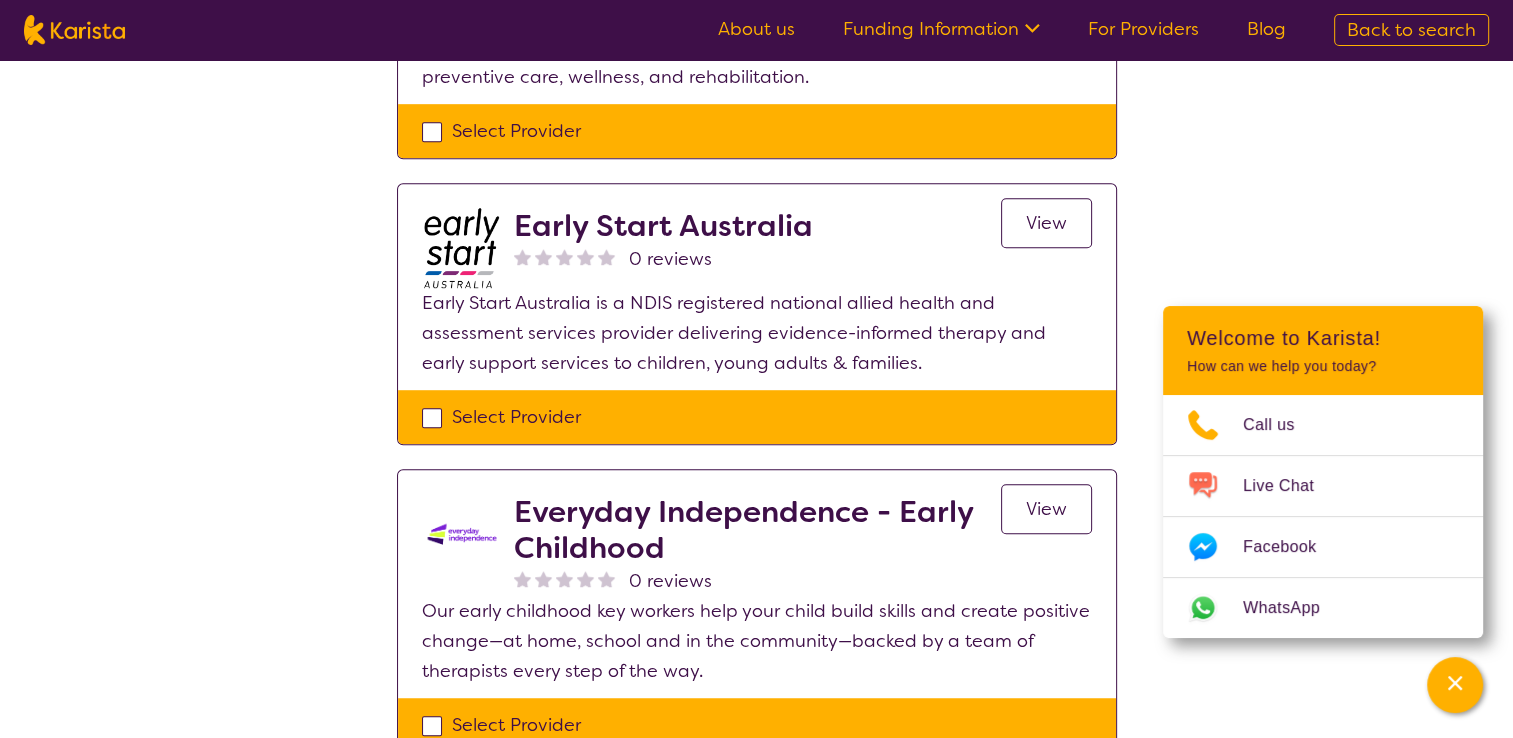 scroll, scrollTop: 1200, scrollLeft: 0, axis: vertical 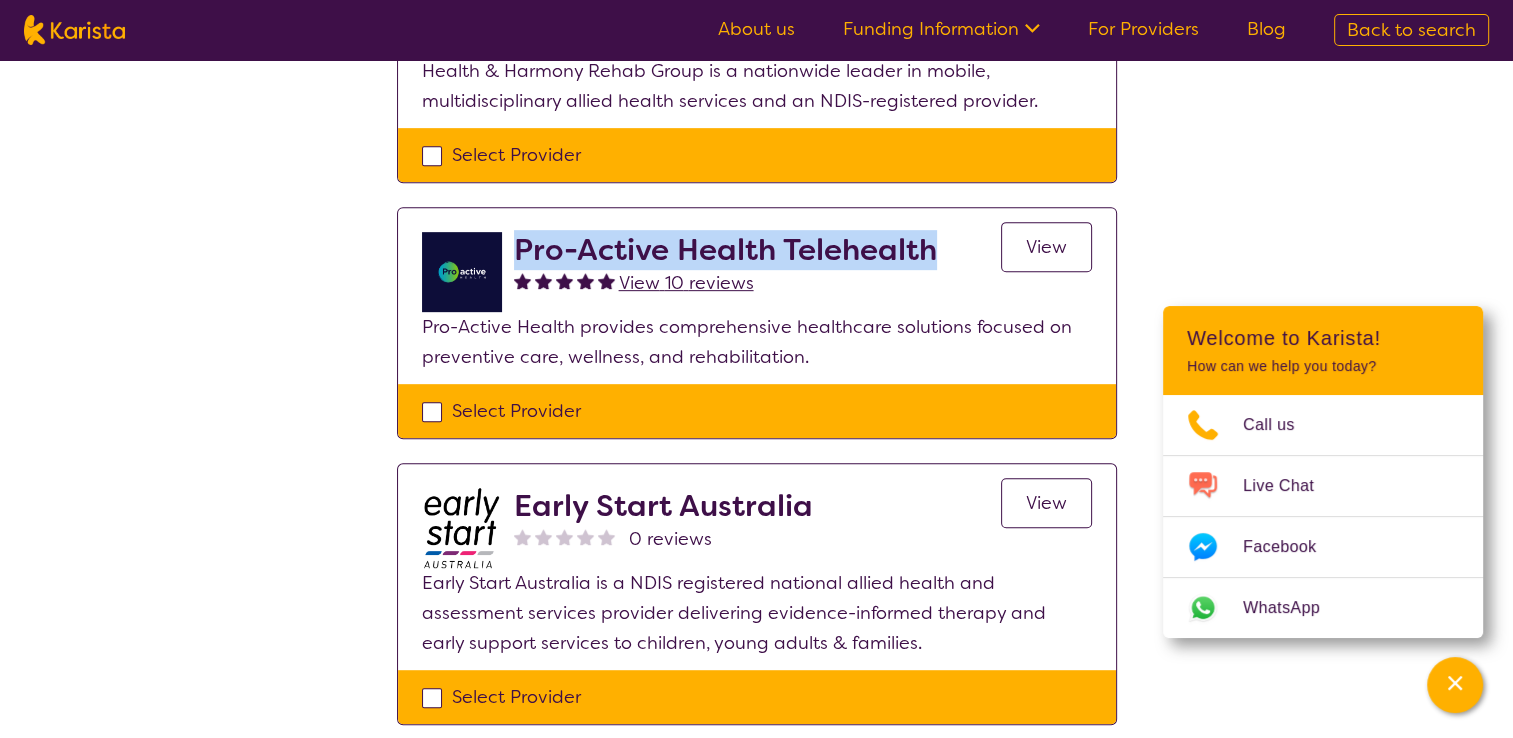 drag, startPoint x: 949, startPoint y: 246, endPoint x: 513, endPoint y: 226, distance: 436.45847 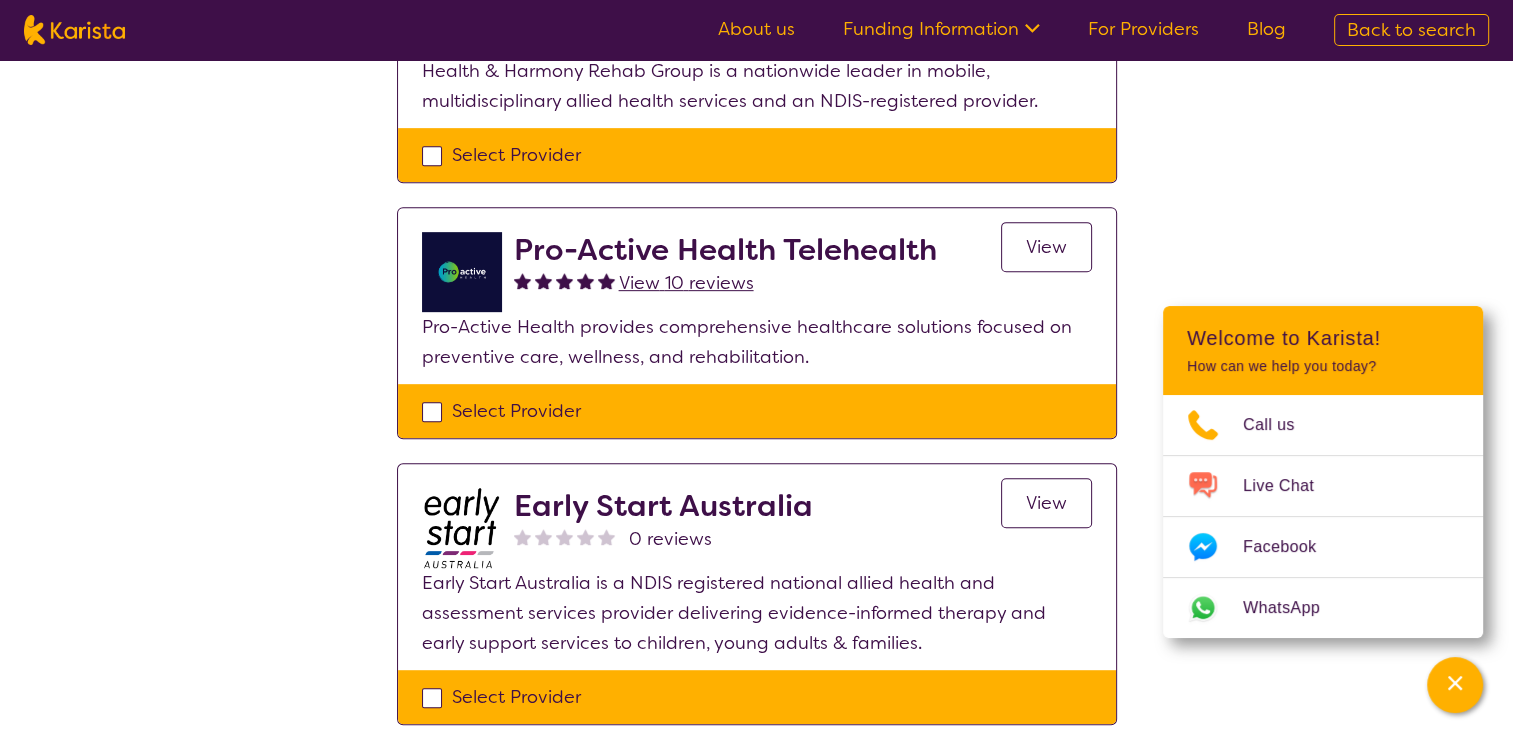 click on "Select one or more providers and click the 'NEXT' button to proceed 1 - 6 of 6 providers  for  Occupational therapy , Early Childhood - 0 to 9 , National Disability Insurance Scheme (NDIS)  in  Point Cook (3030) . Sort by:  Highly reviewed Top rated Posity Telehealth - Occupational Therapy View   10   reviews View Occupational Therapy services to toddlers, kids, teens and adults through evidenced-based, inclusive and client centric approach. Clinics at Blackburn and Bundoora. Immediate availability. Select Provider Health & Harmony Rehab Group View   3   reviews View Health & Harmony Rehab Group is a nationwide leader in mobile, multidisciplinary allied health services and an NDIS-registered provider. Select Provider Health & Harmony Rehab Group - Telehealth View   3   reviews View Health & Harmony Rehab Group is a nationwide leader in mobile, multidisciplinary allied health services and an NDIS-registered provider. Select Provider Pro-Active Health Telehealth View   10   reviews View Select Provider View" at bounding box center [756, 132] 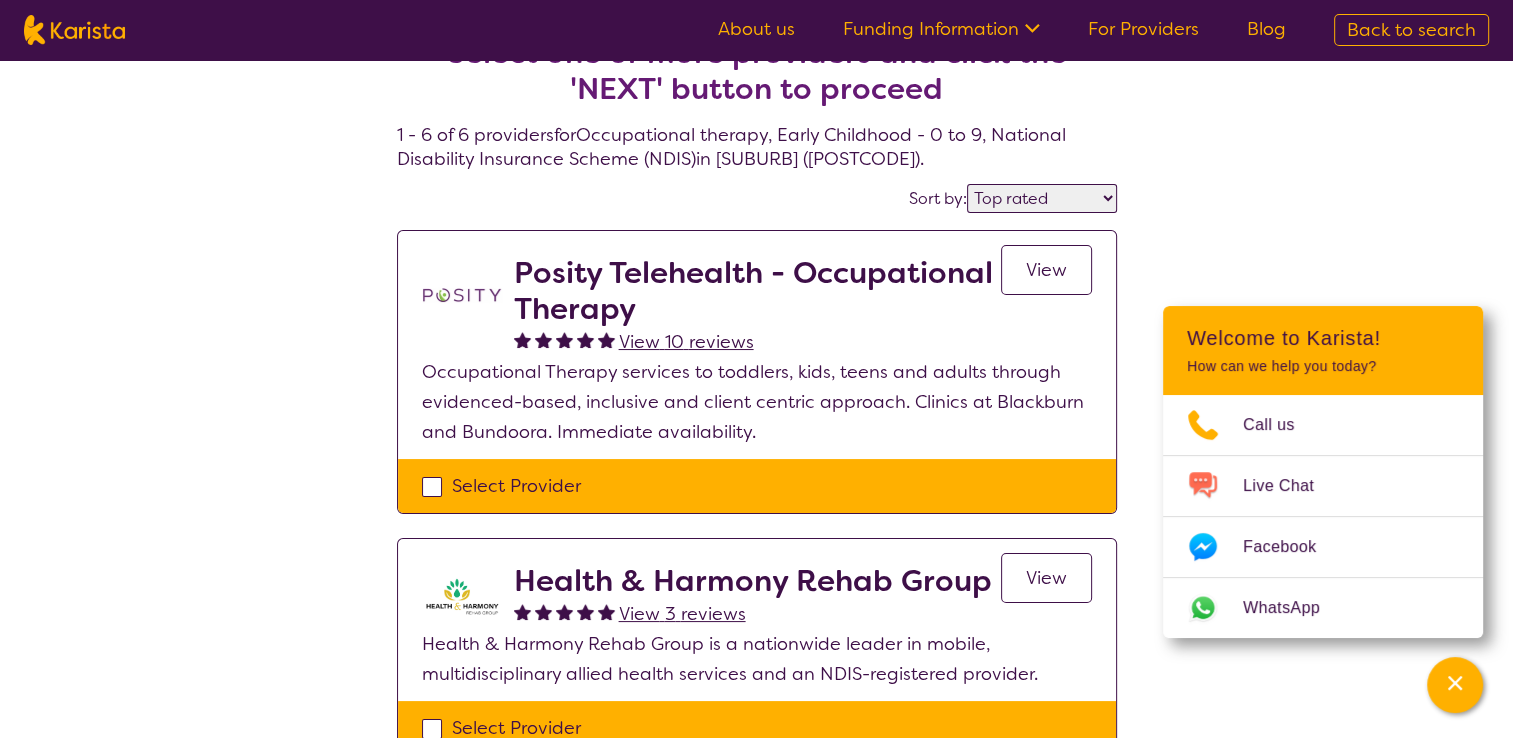 scroll, scrollTop: 0, scrollLeft: 0, axis: both 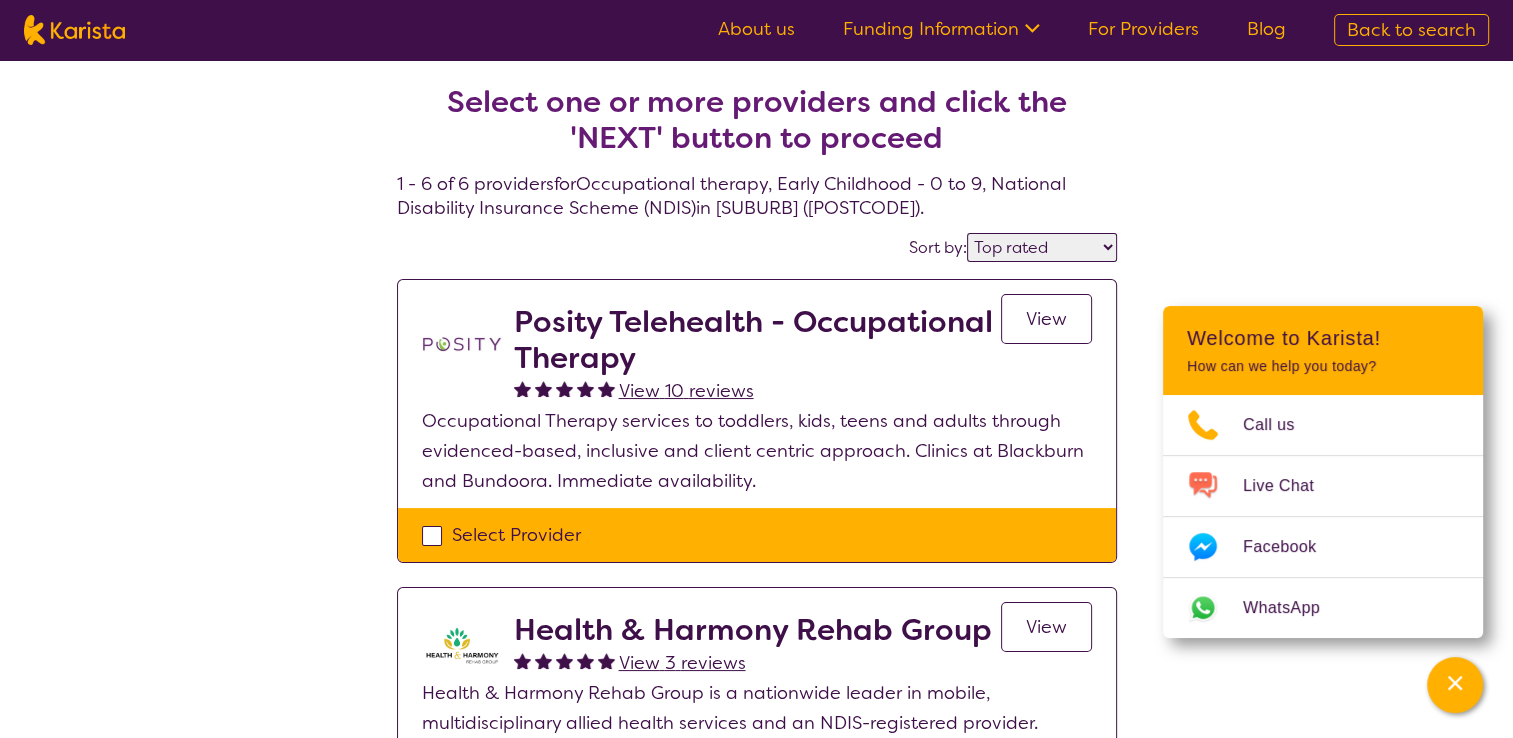 click 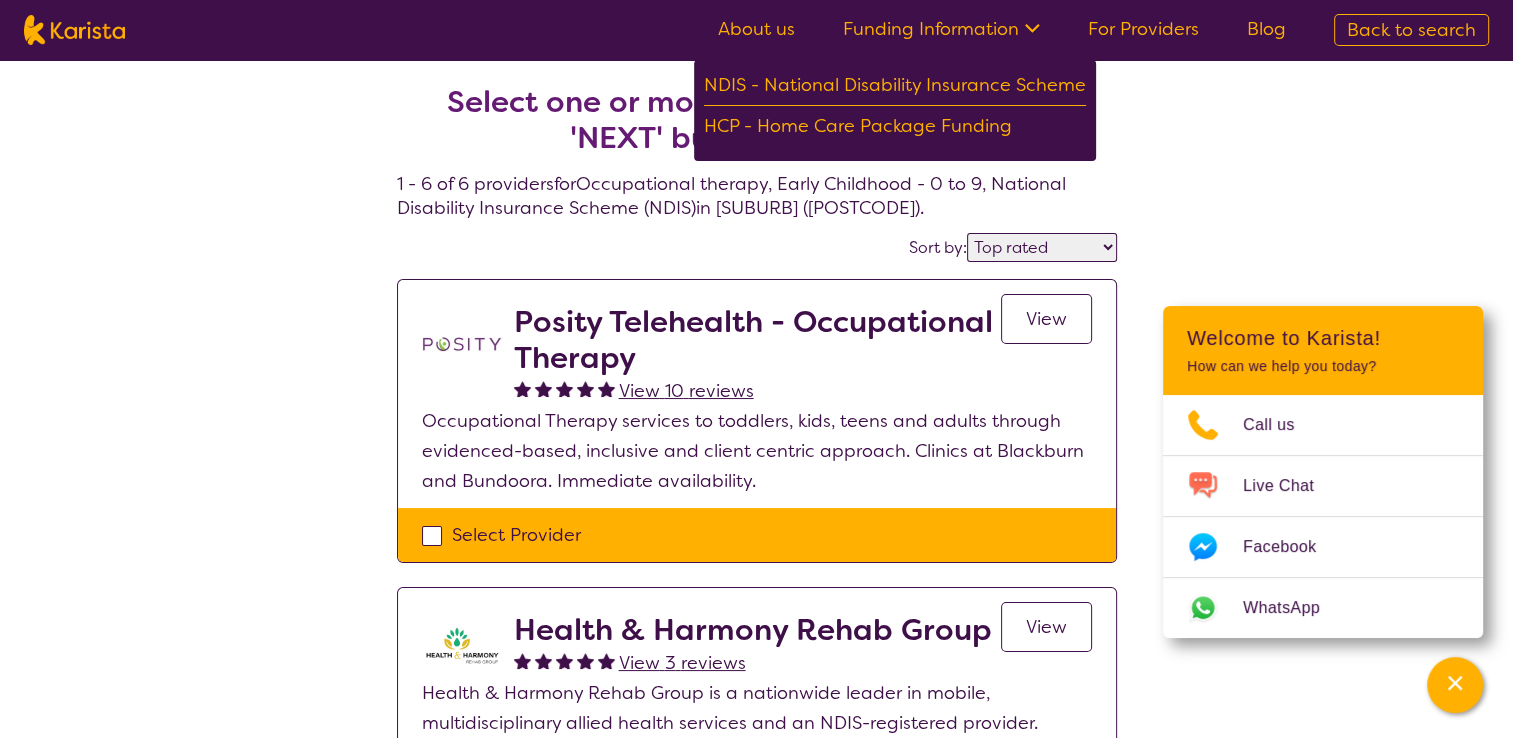 click on "Back to search" at bounding box center (1411, 30) 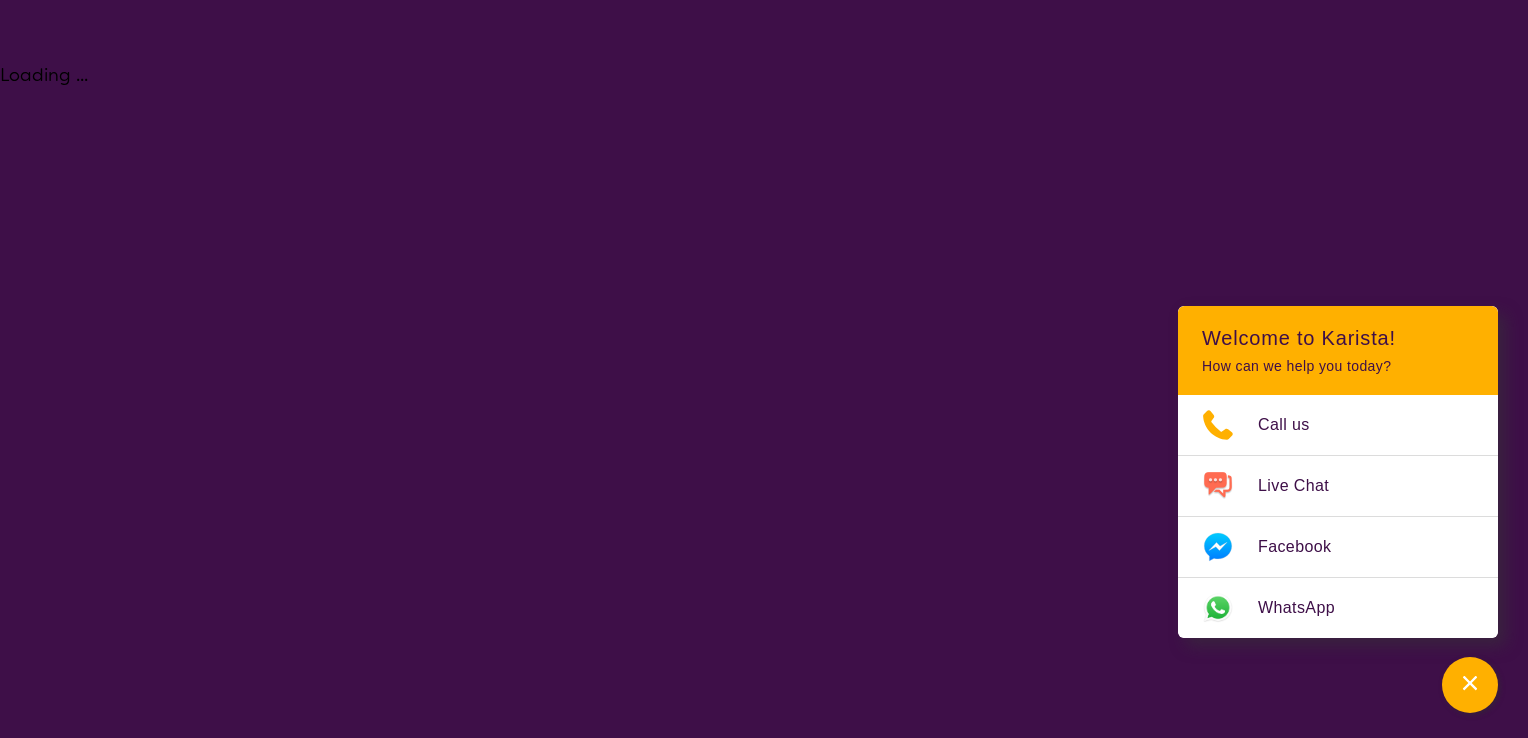 select on "Occupational therapy" 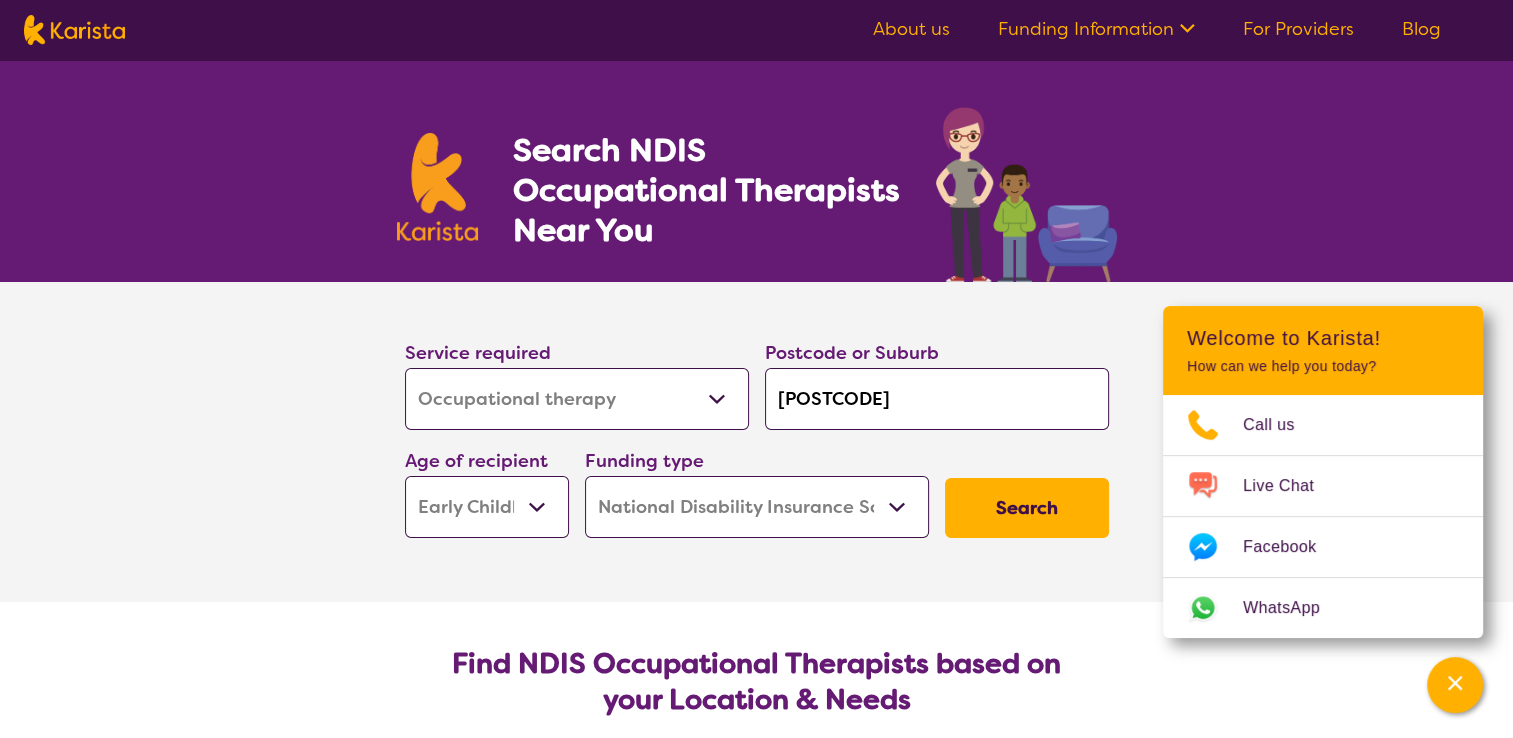 scroll, scrollTop: 0, scrollLeft: 0, axis: both 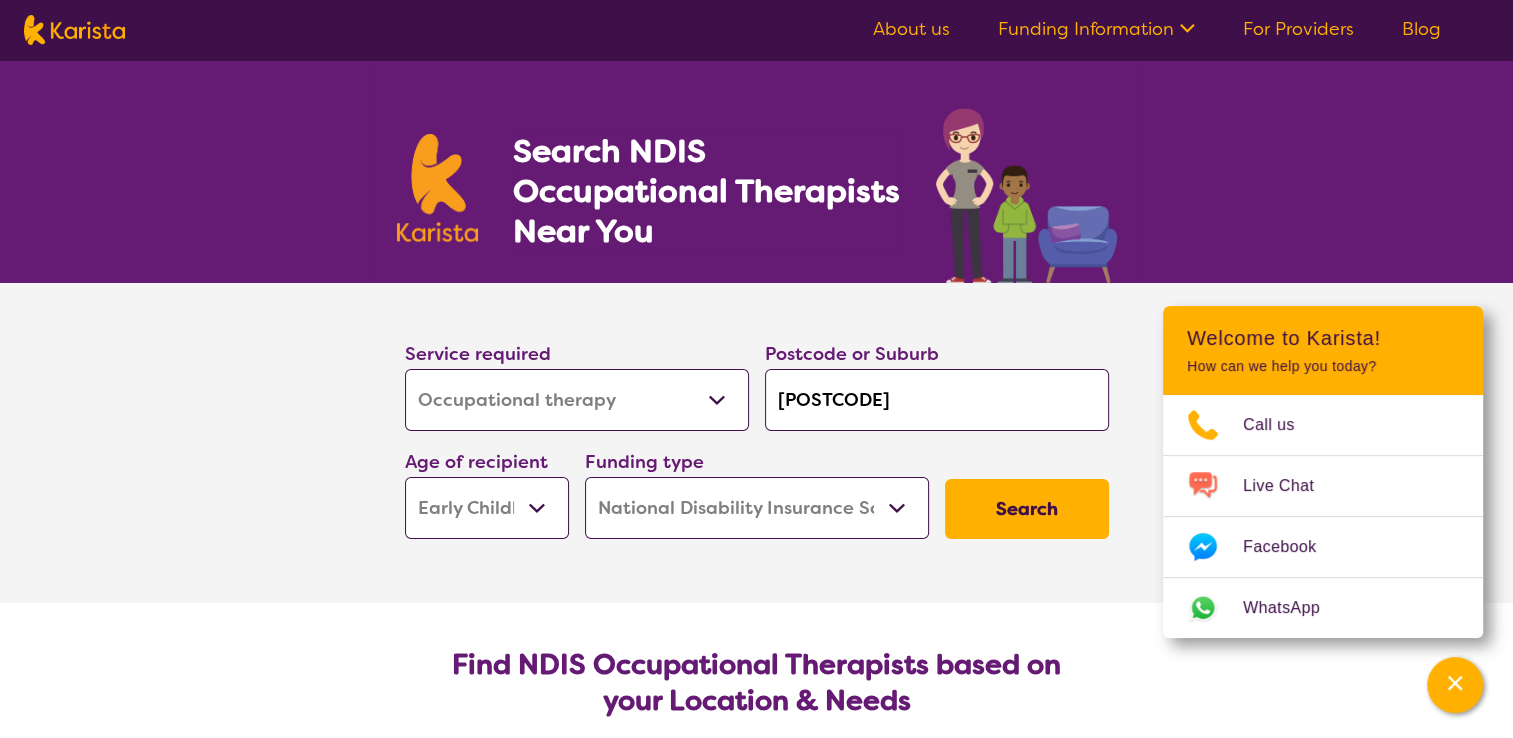 click on "3030" at bounding box center [937, 400] 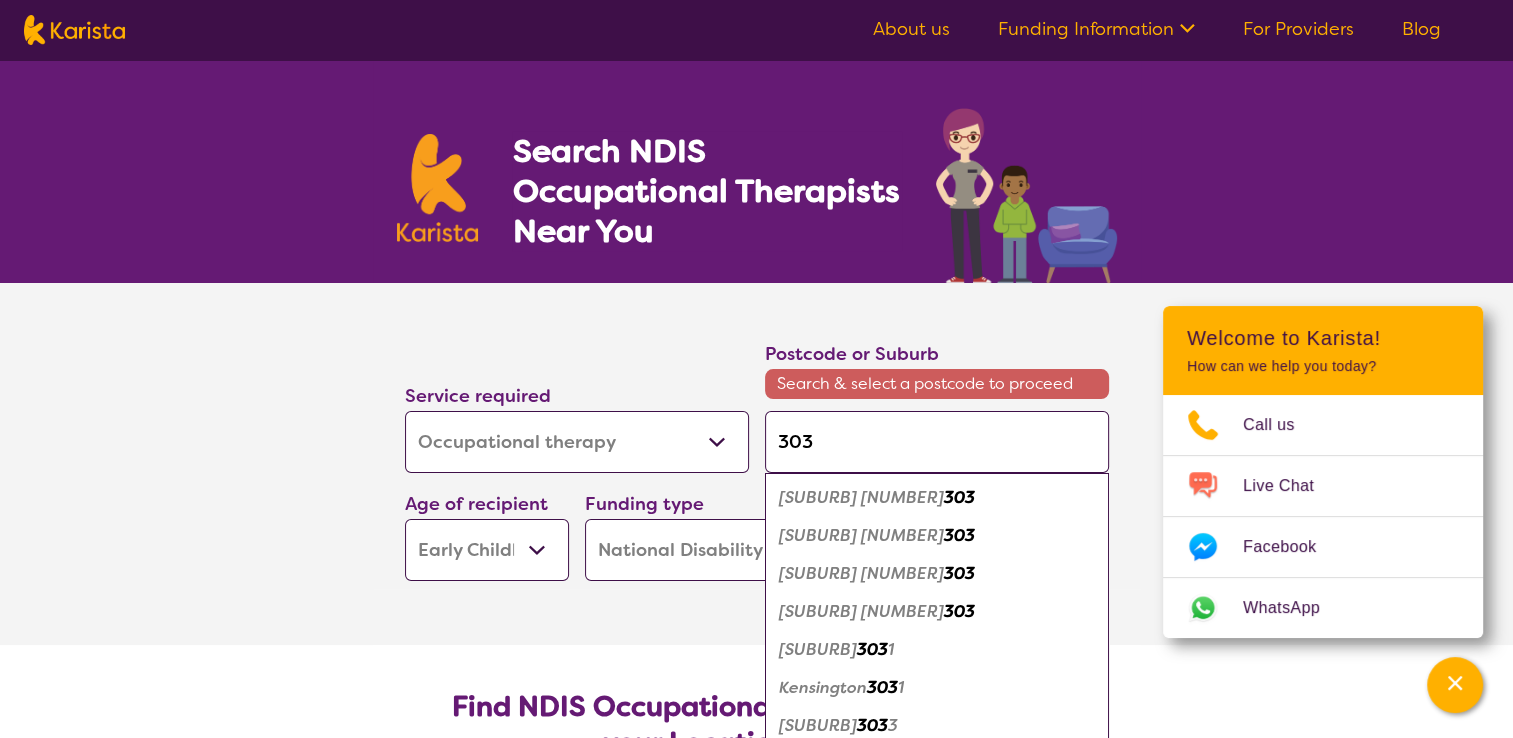type on "3030" 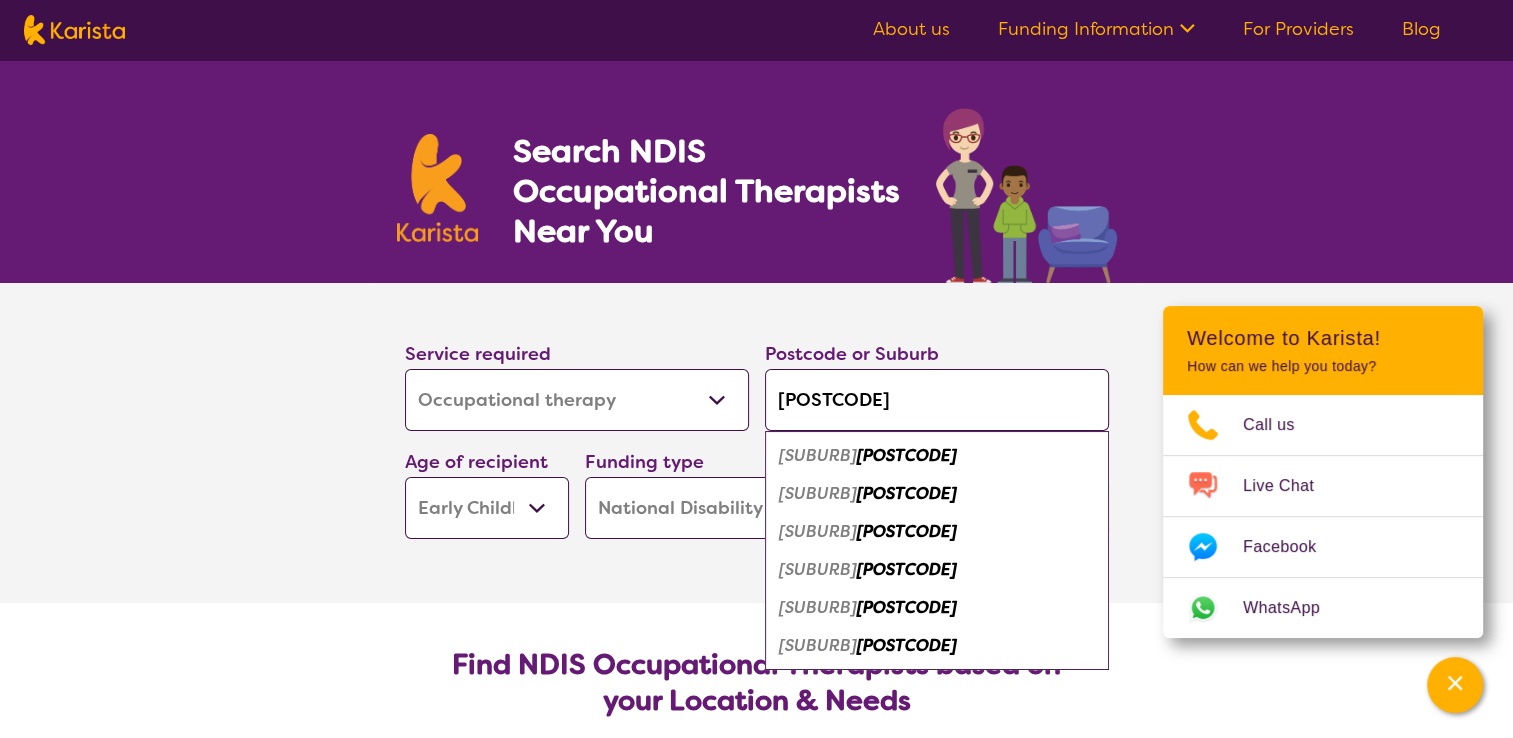 click on "3030" at bounding box center [907, 455] 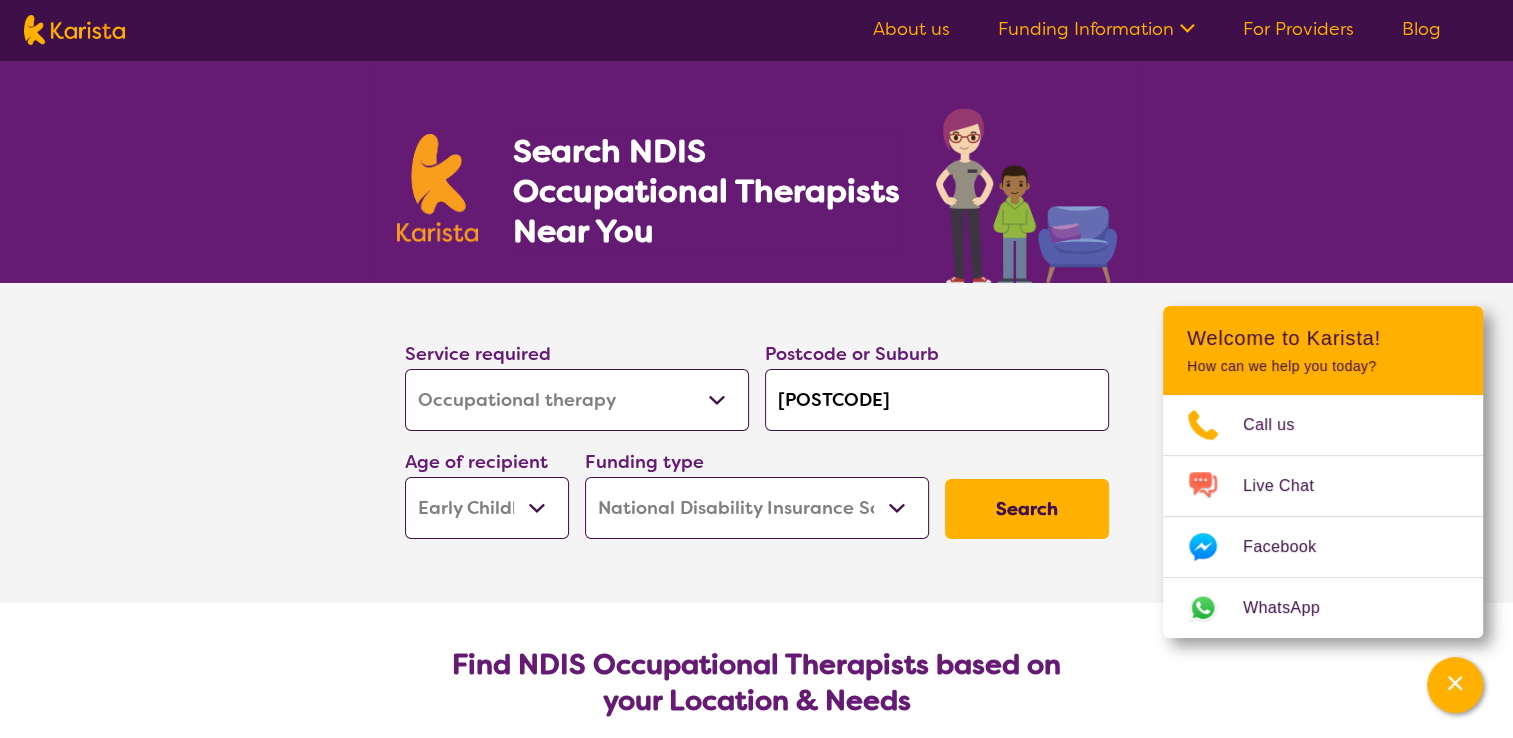 click on "Search" at bounding box center [1027, 509] 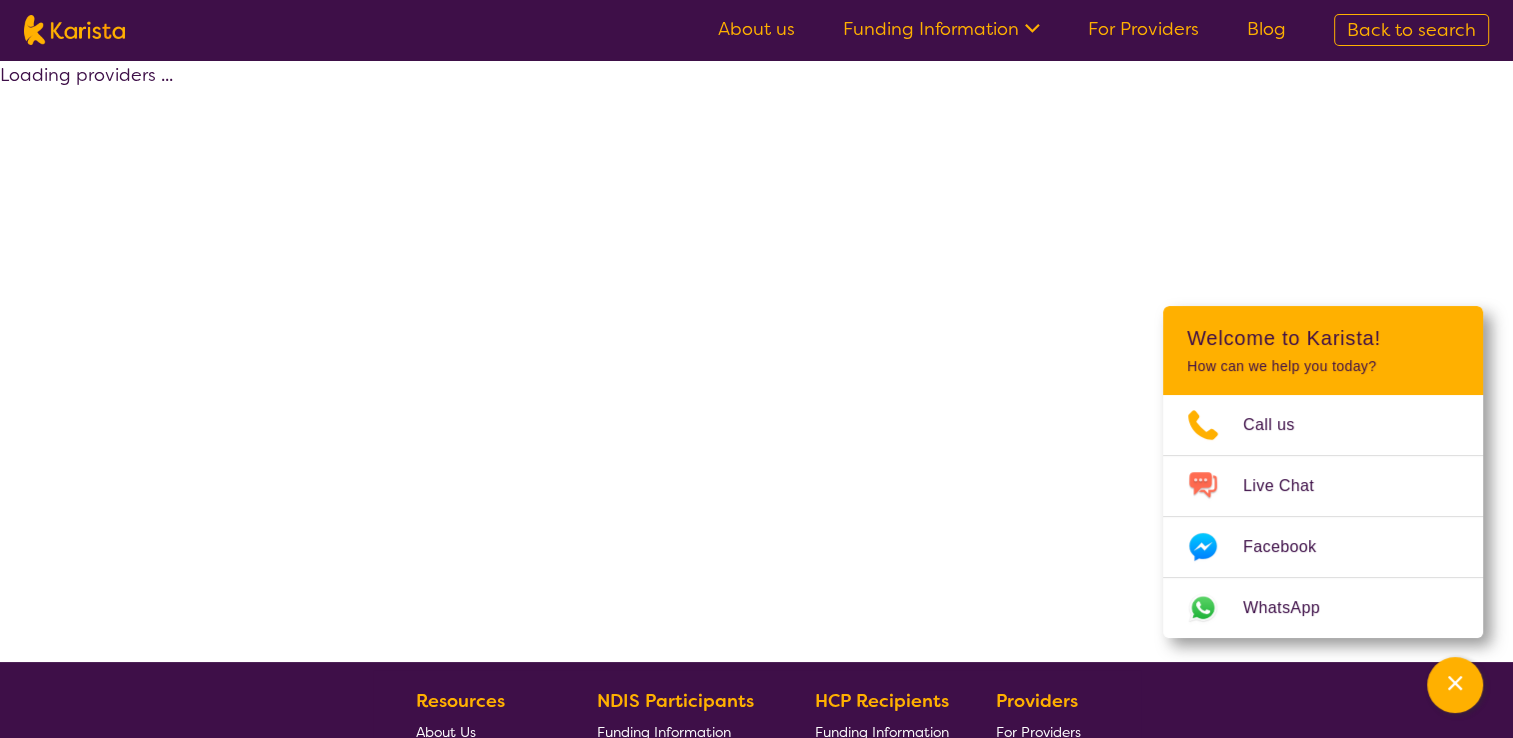 select on "by_score" 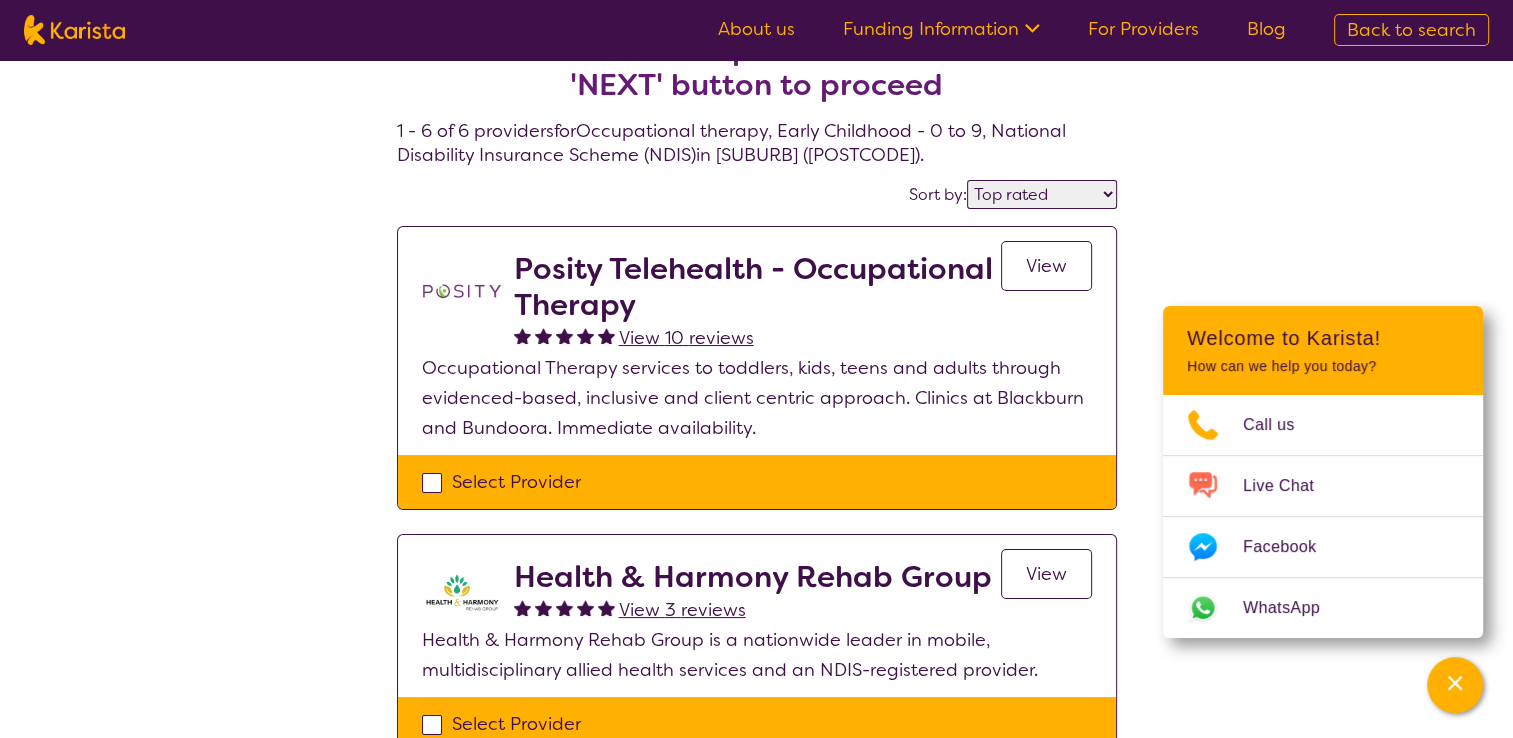 scroll, scrollTop: 100, scrollLeft: 0, axis: vertical 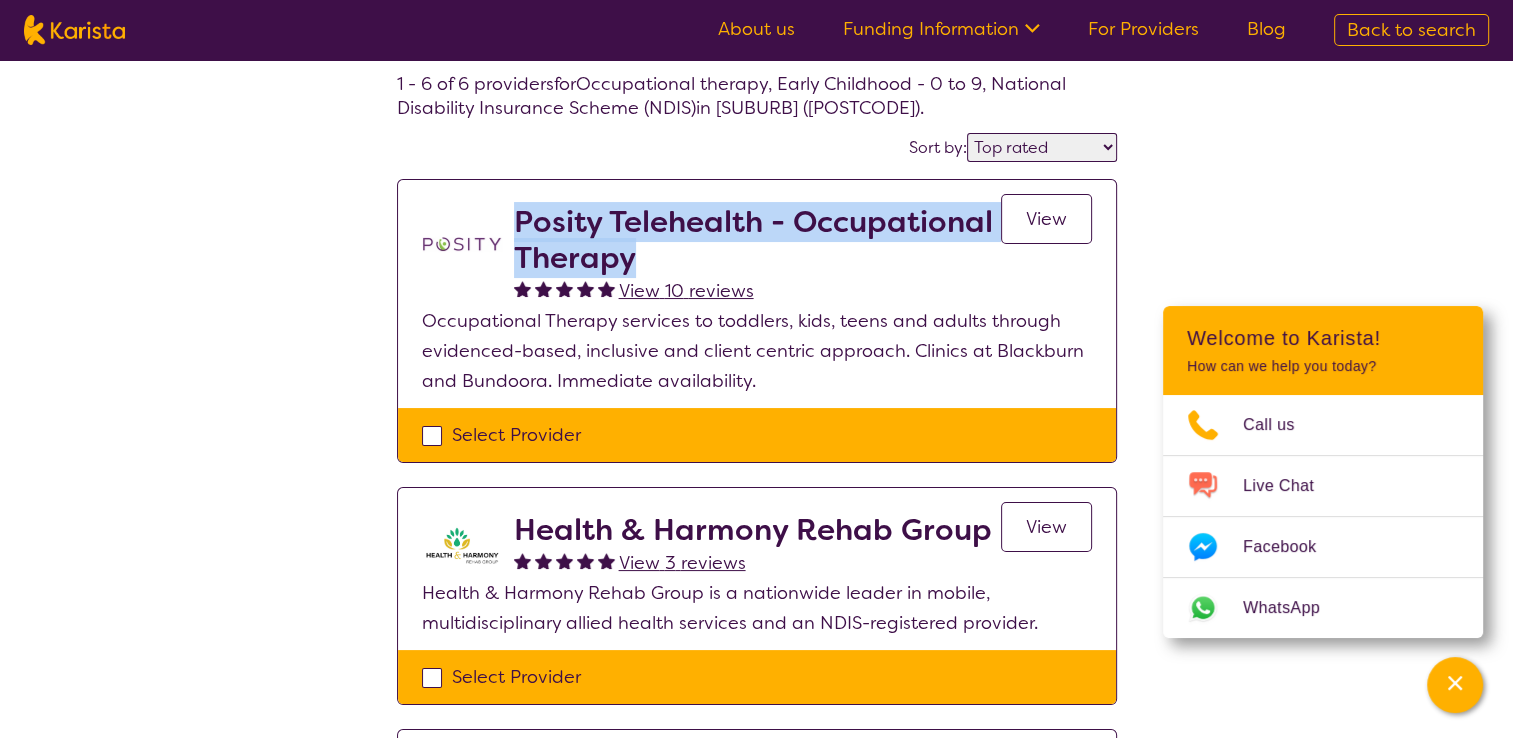 drag, startPoint x: 516, startPoint y: 210, endPoint x: 632, endPoint y: 259, distance: 125.92458 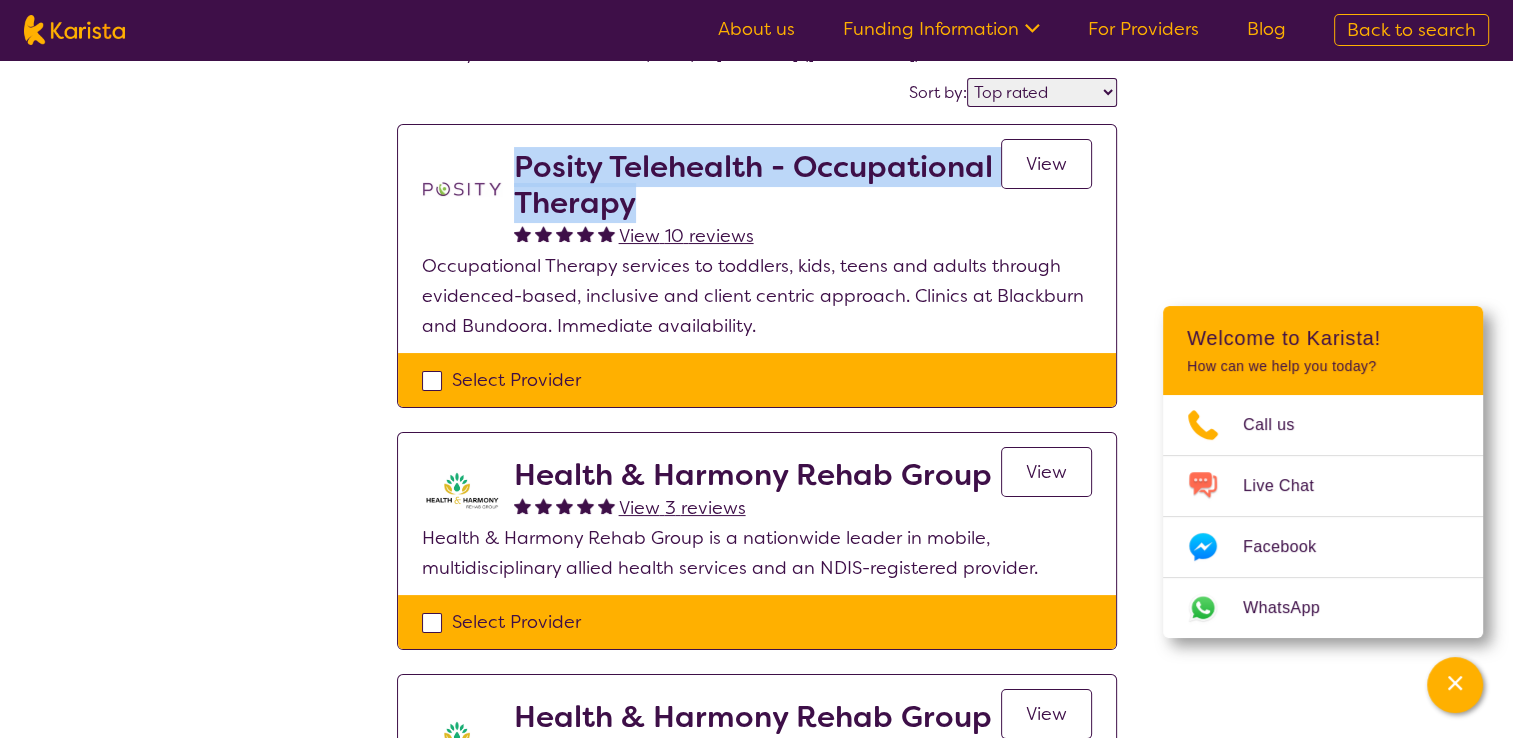 scroll, scrollTop: 200, scrollLeft: 0, axis: vertical 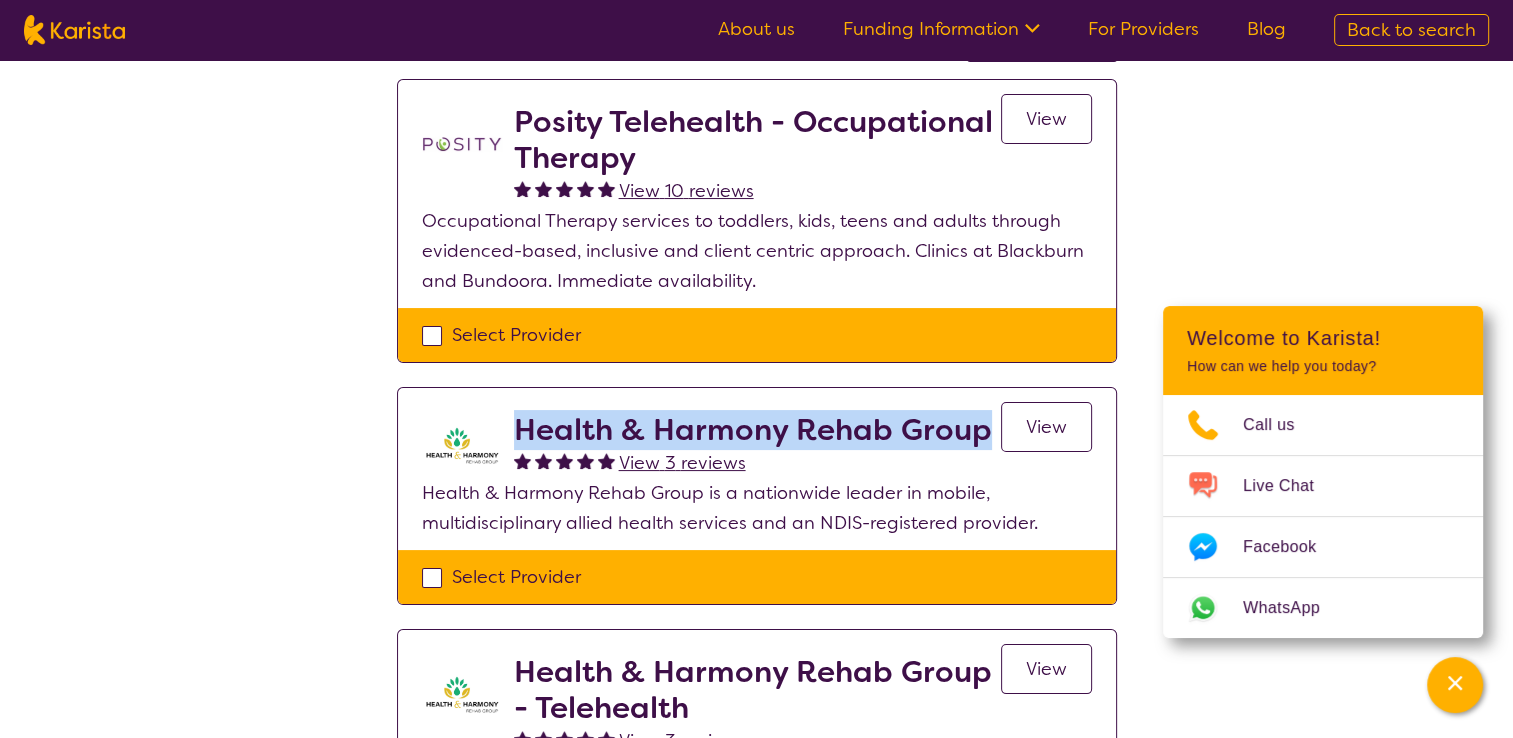 drag, startPoint x: 984, startPoint y: 432, endPoint x: 519, endPoint y: 414, distance: 465.34827 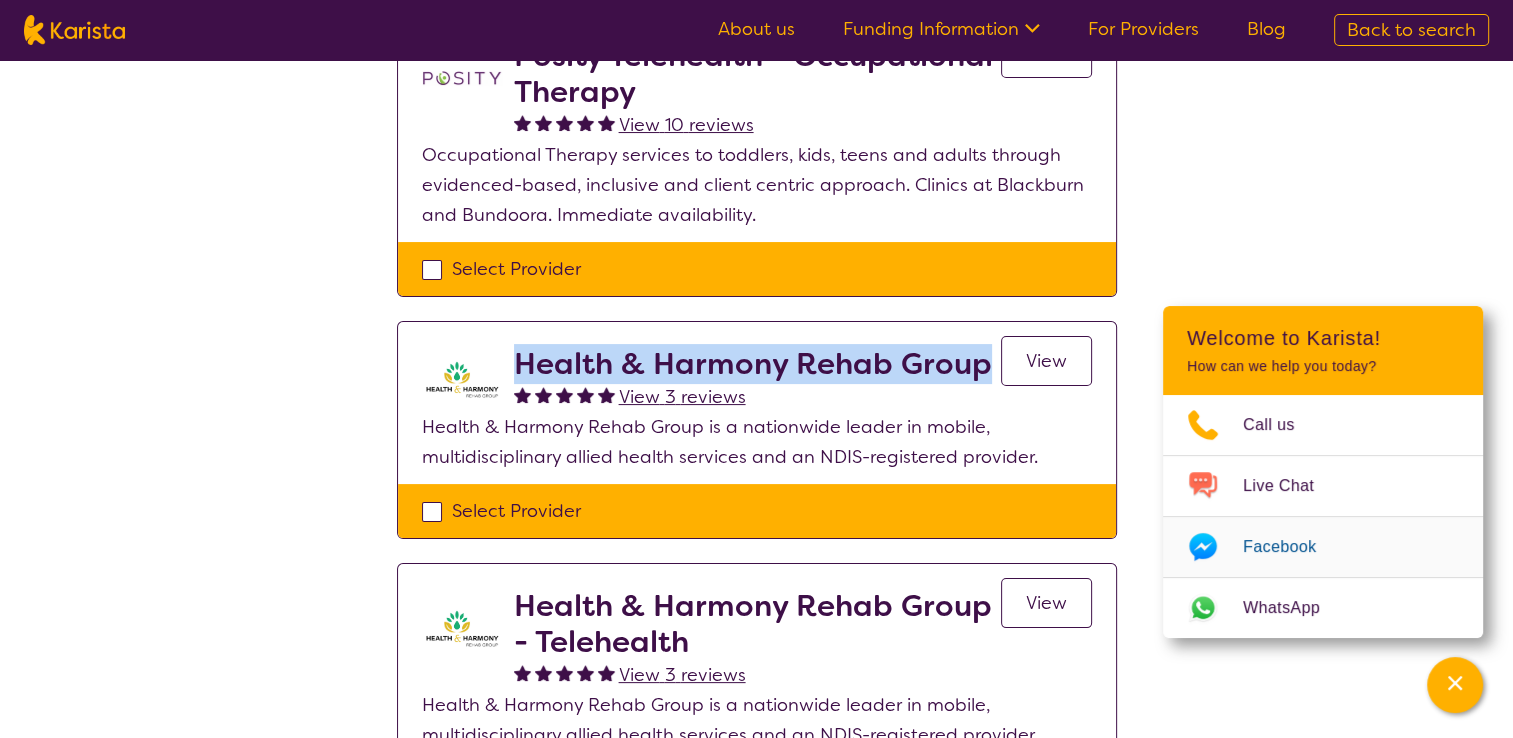 scroll, scrollTop: 300, scrollLeft: 0, axis: vertical 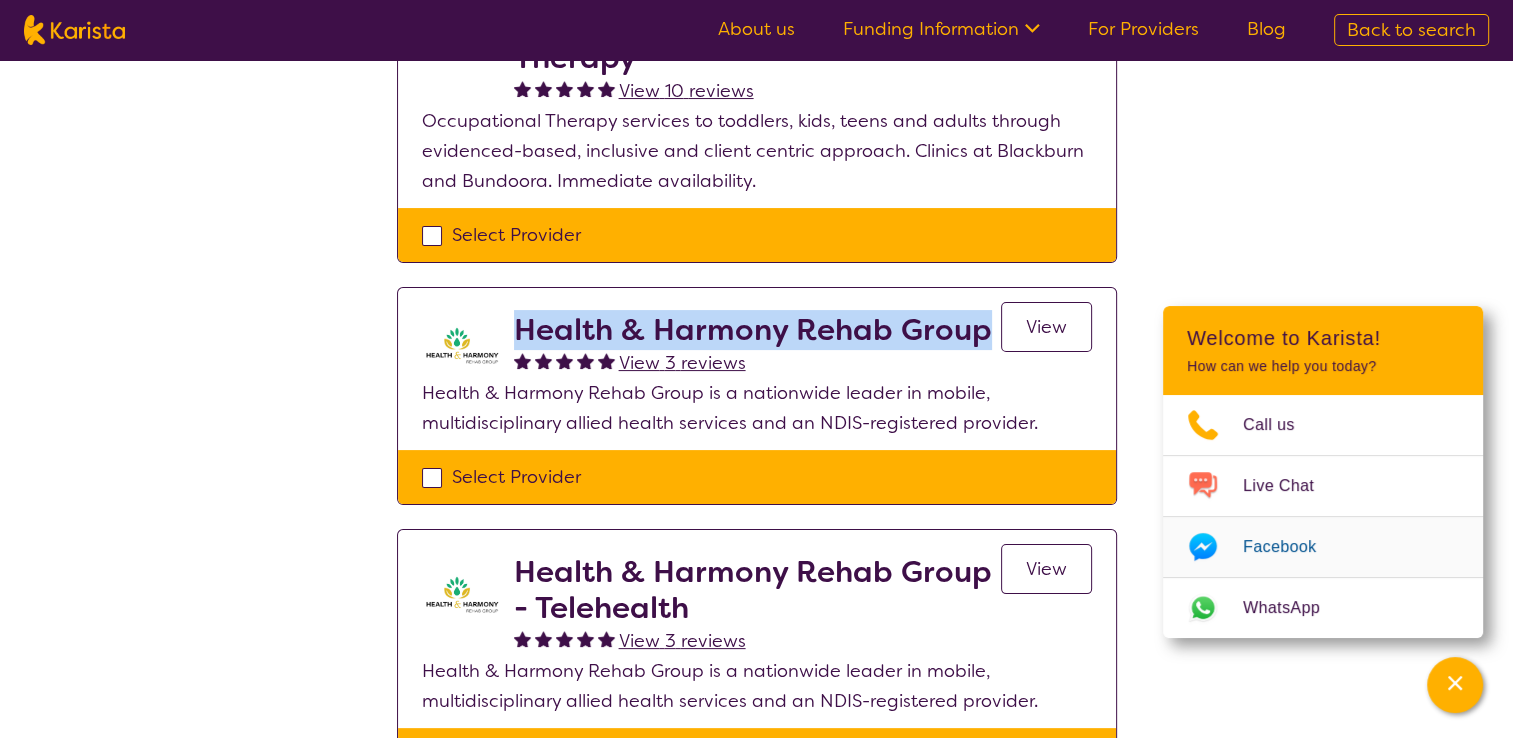 copy on "Health & Harmony Rehab Group" 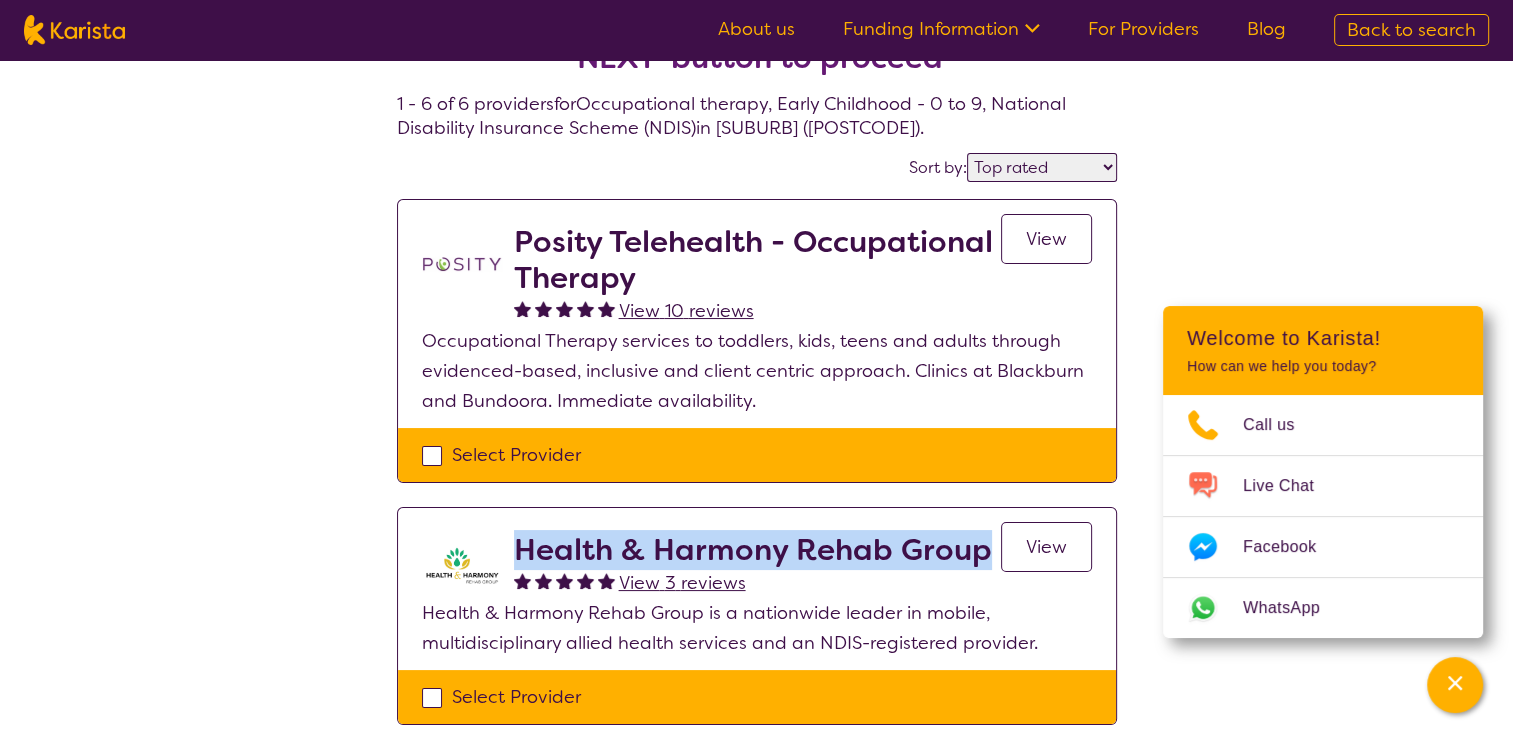scroll, scrollTop: 0, scrollLeft: 0, axis: both 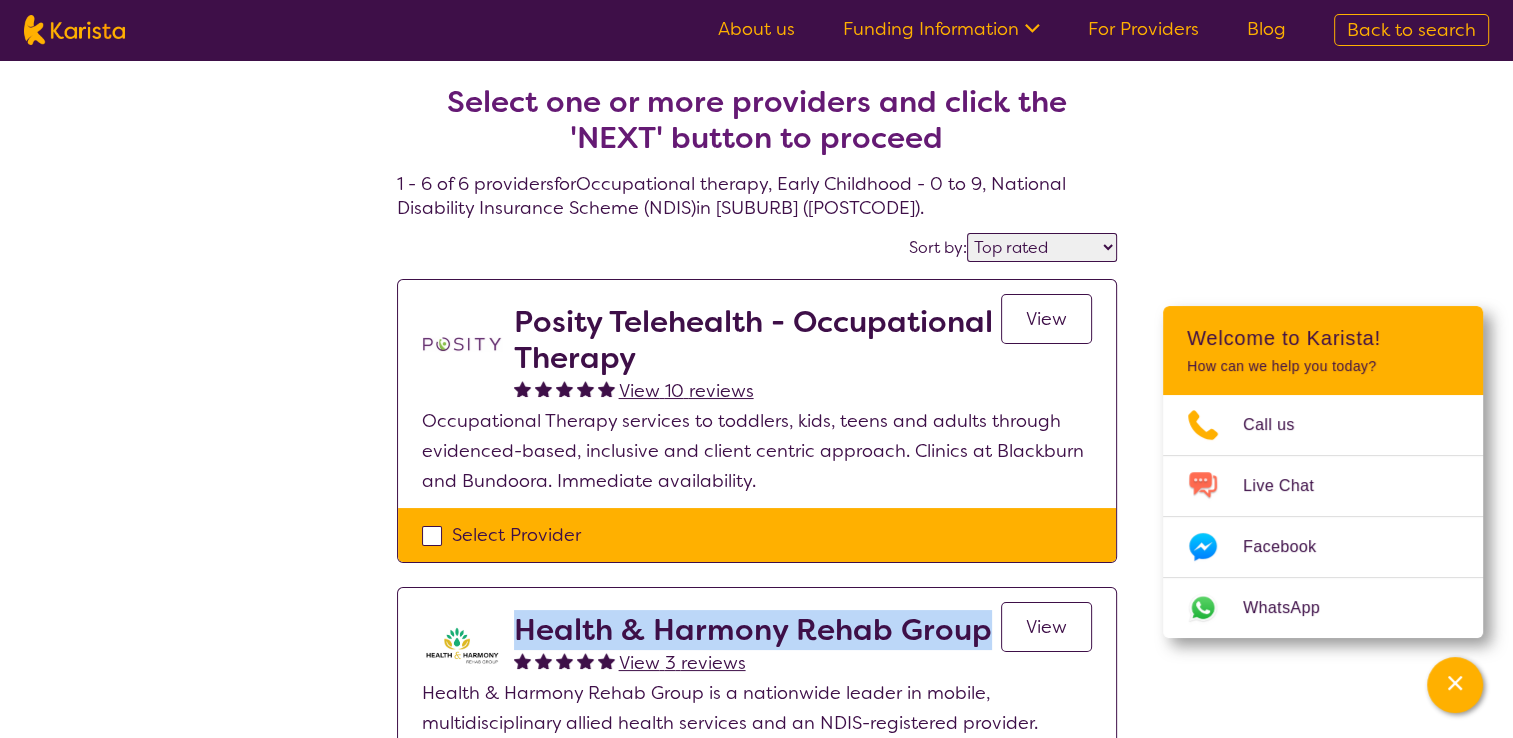 click on "Back to search" at bounding box center [1411, 30] 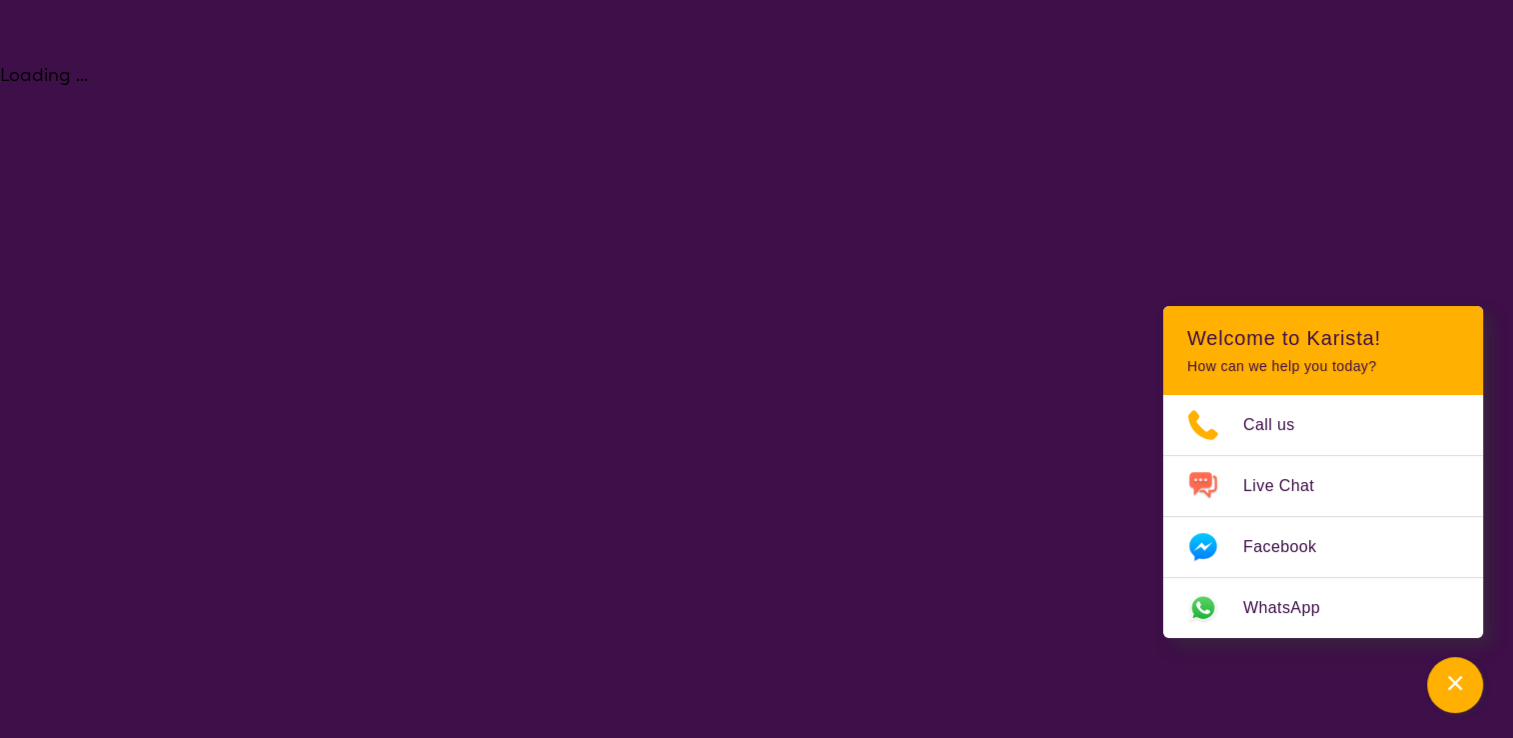 select on "Occupational therapy" 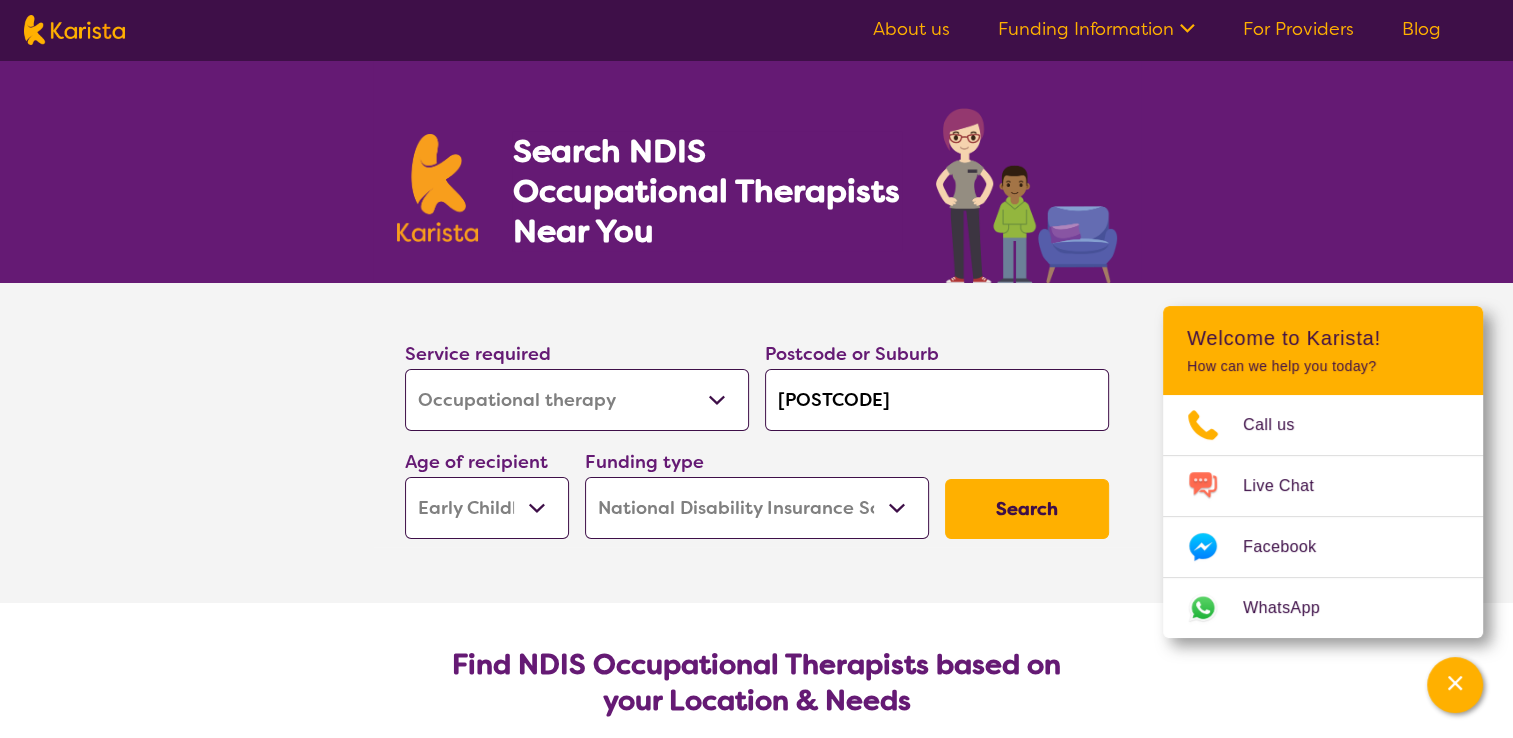 click on "3030" at bounding box center [937, 400] 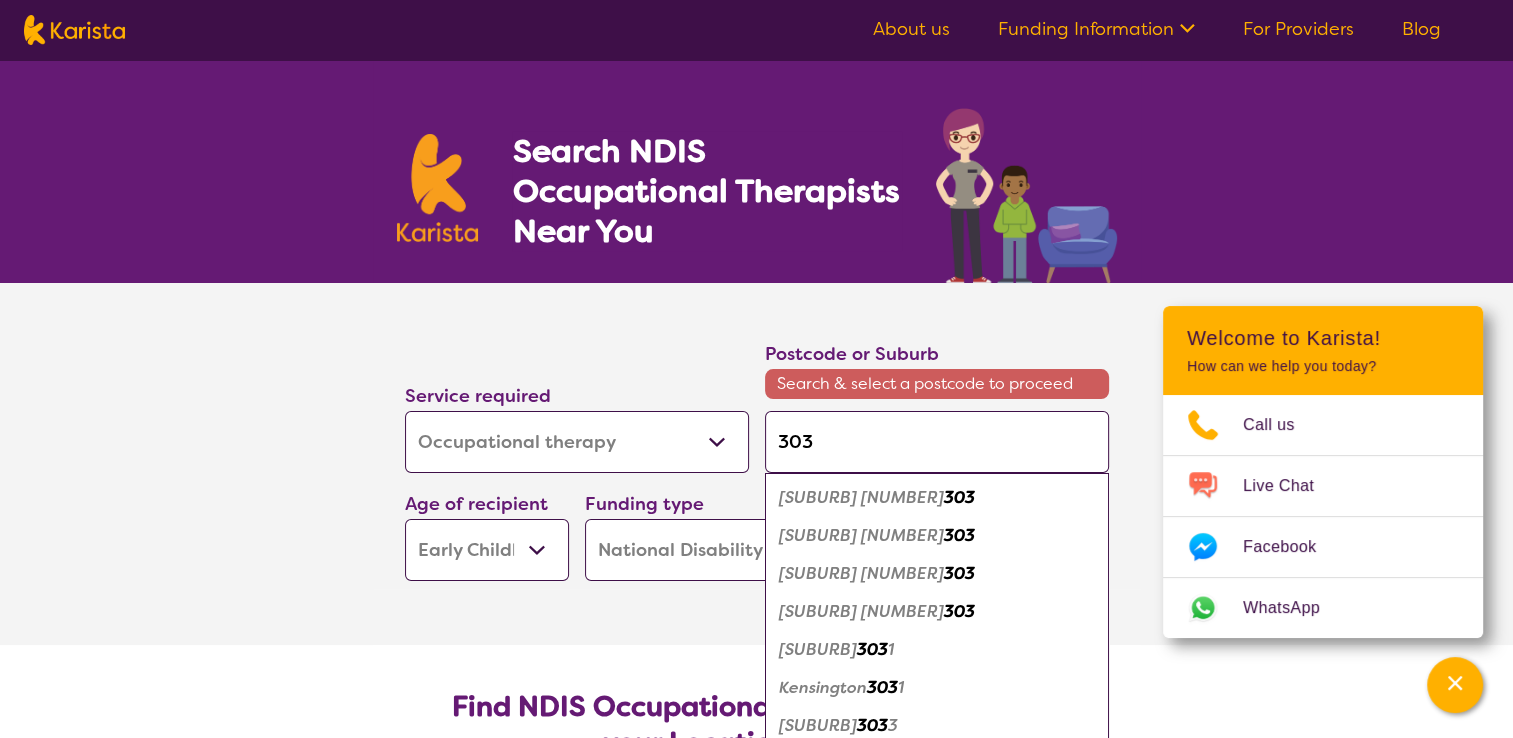 type on "3030" 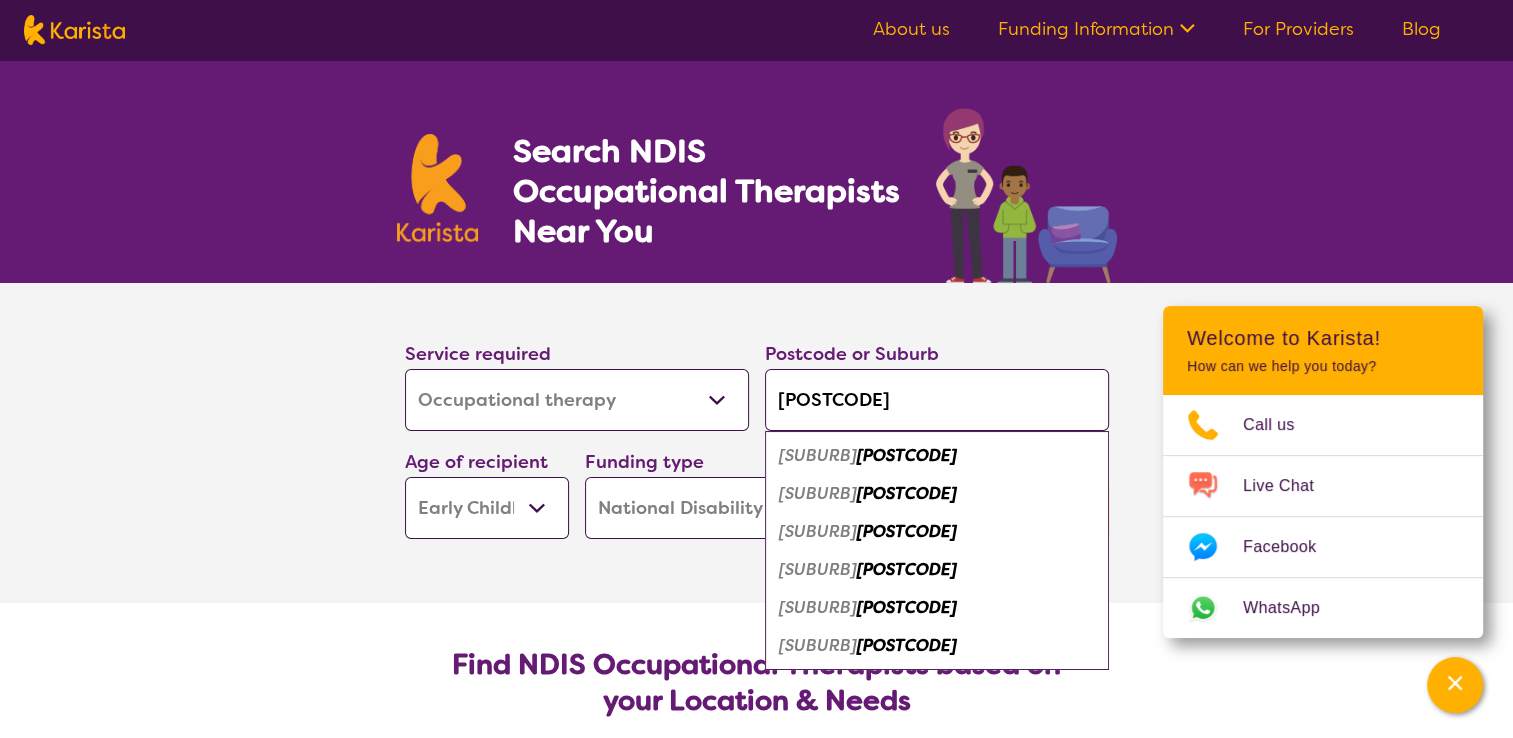 click on "Werribee" at bounding box center [818, 607] 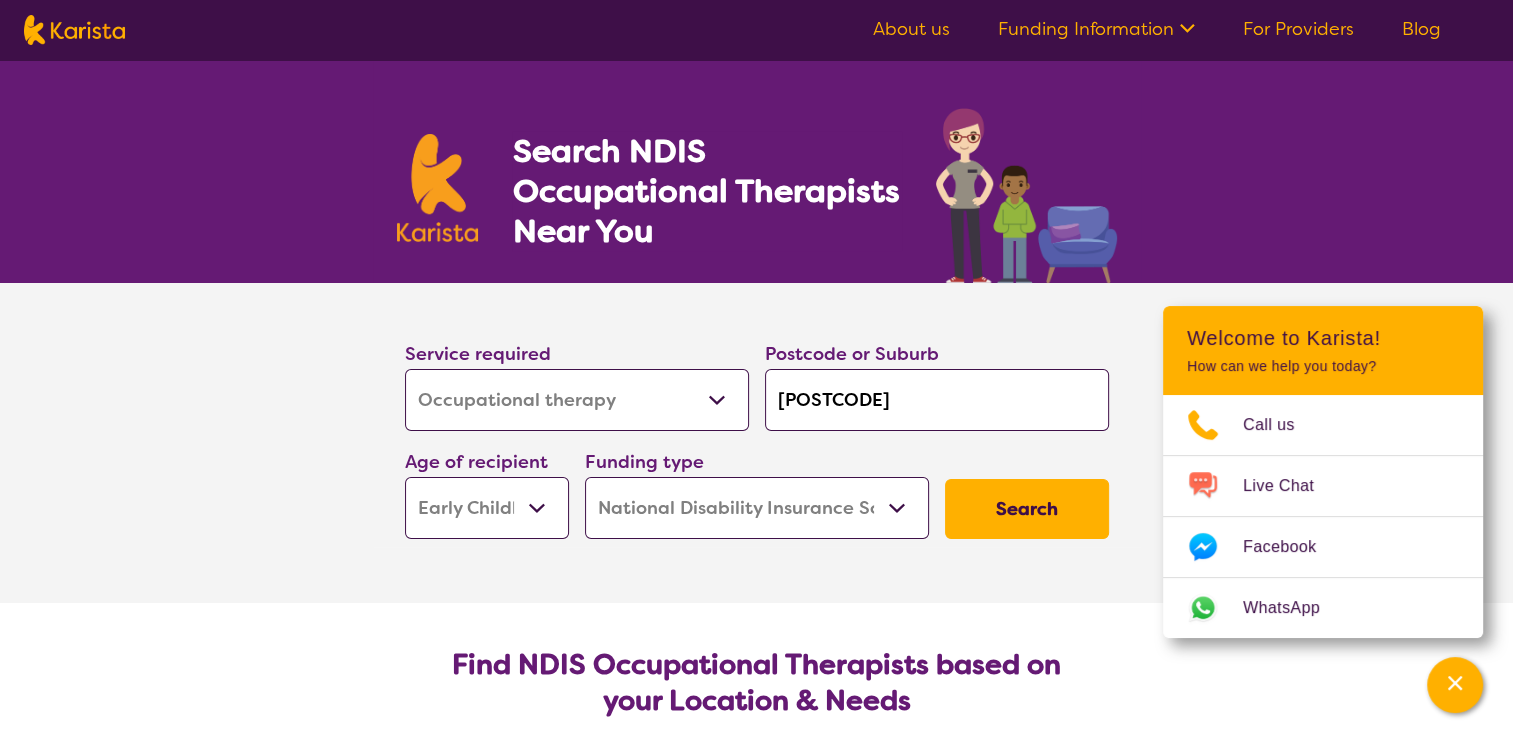 click on "Home Care Package (HCP) National Disability Insurance Scheme (NDIS) I don't know" at bounding box center (757, 508) 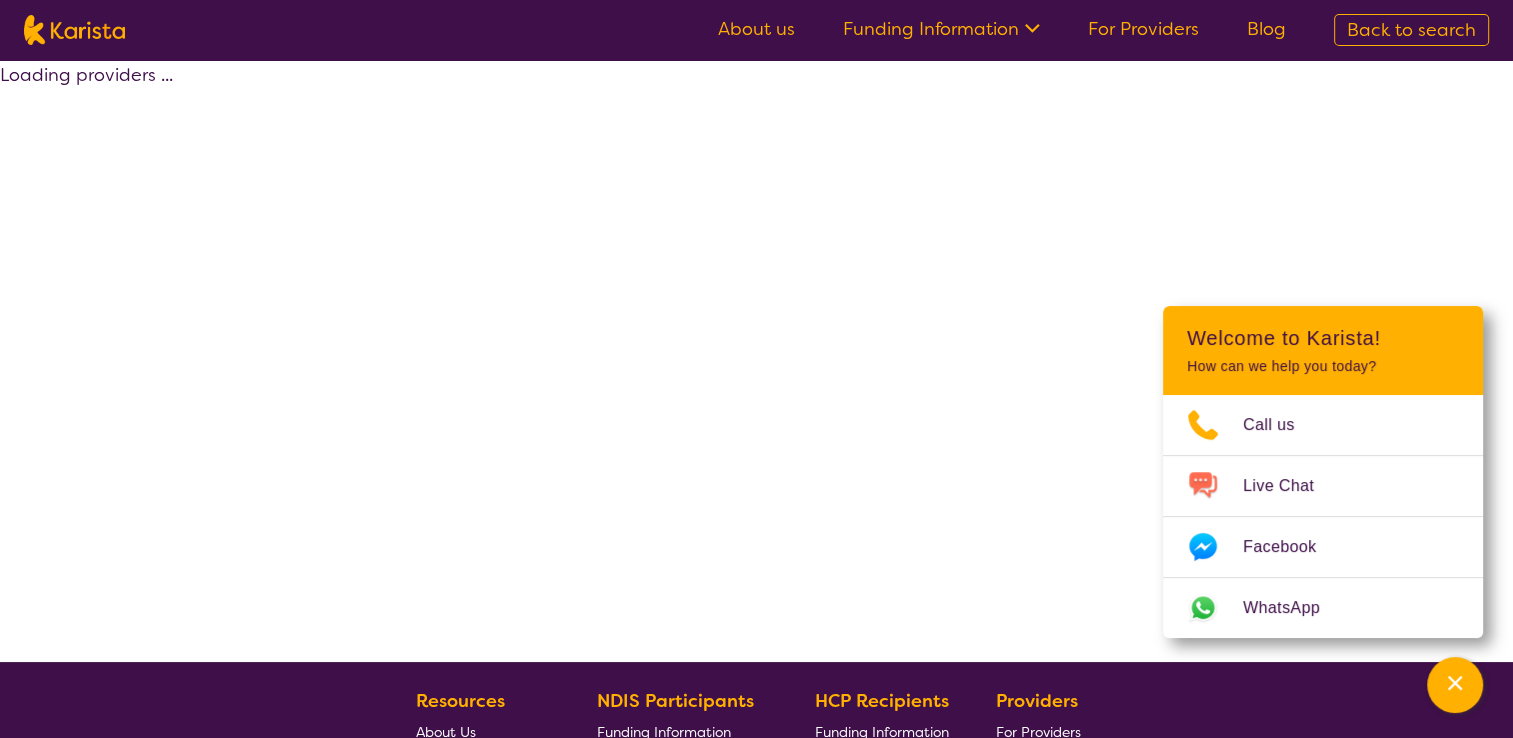 select on "by_score" 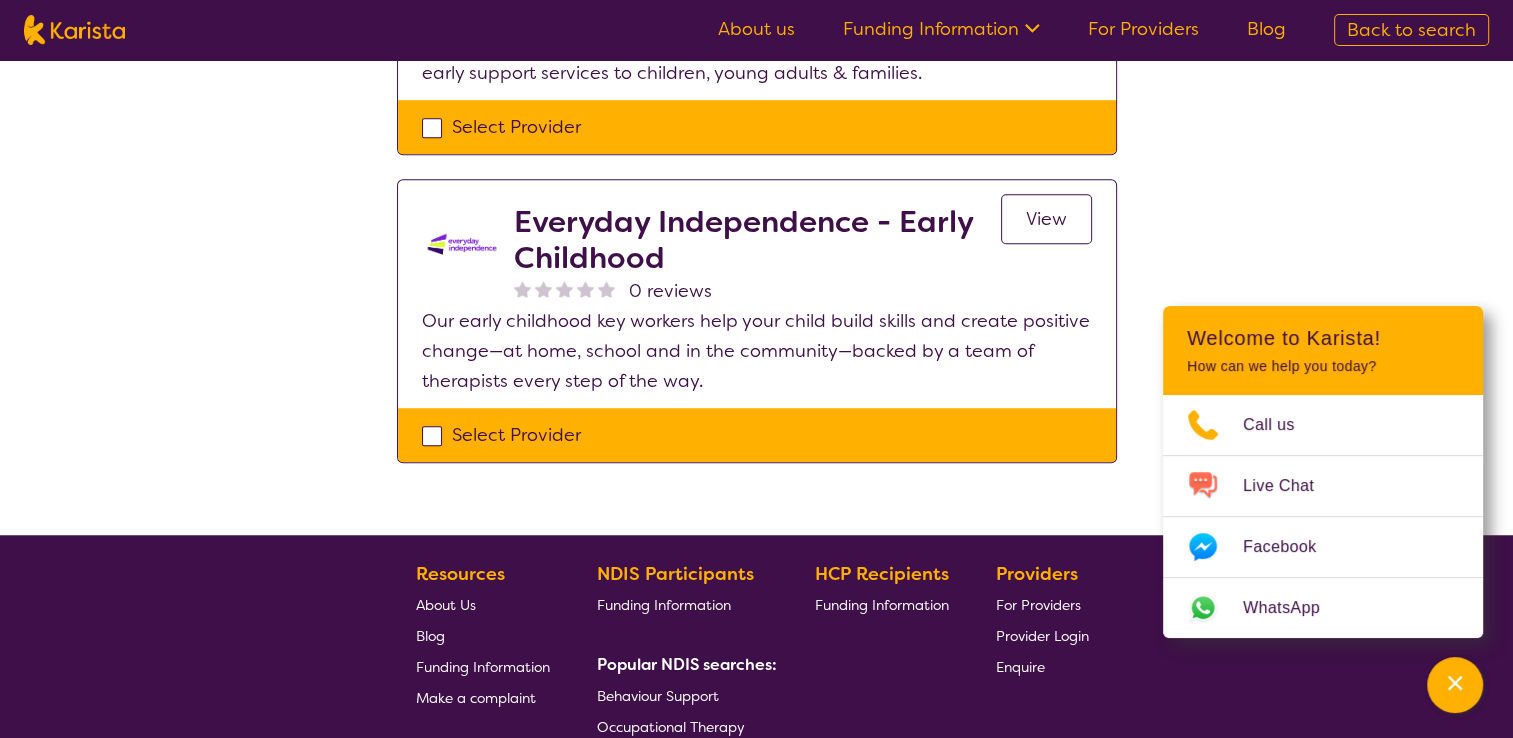 scroll, scrollTop: 1500, scrollLeft: 0, axis: vertical 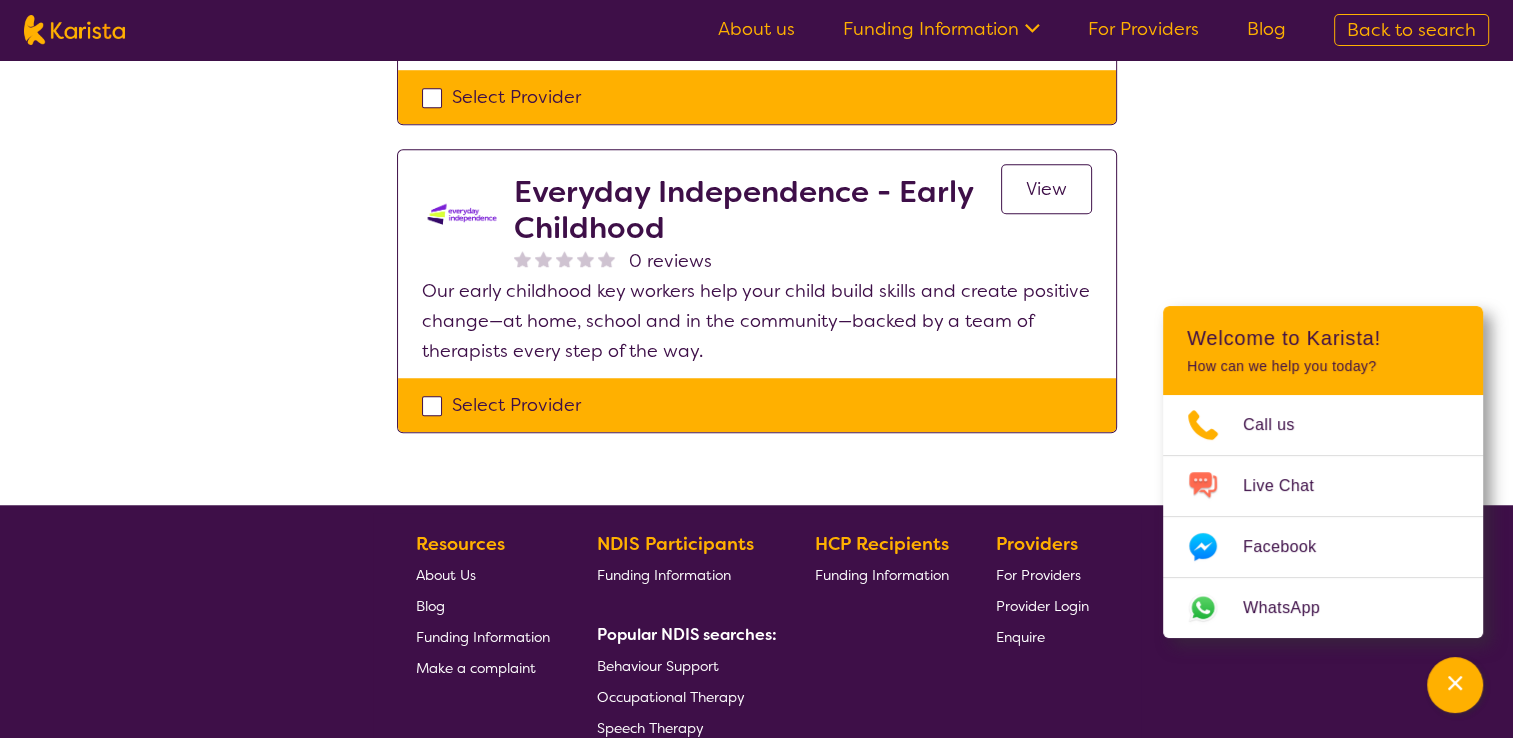 click on "Select Provider" at bounding box center [757, 405] 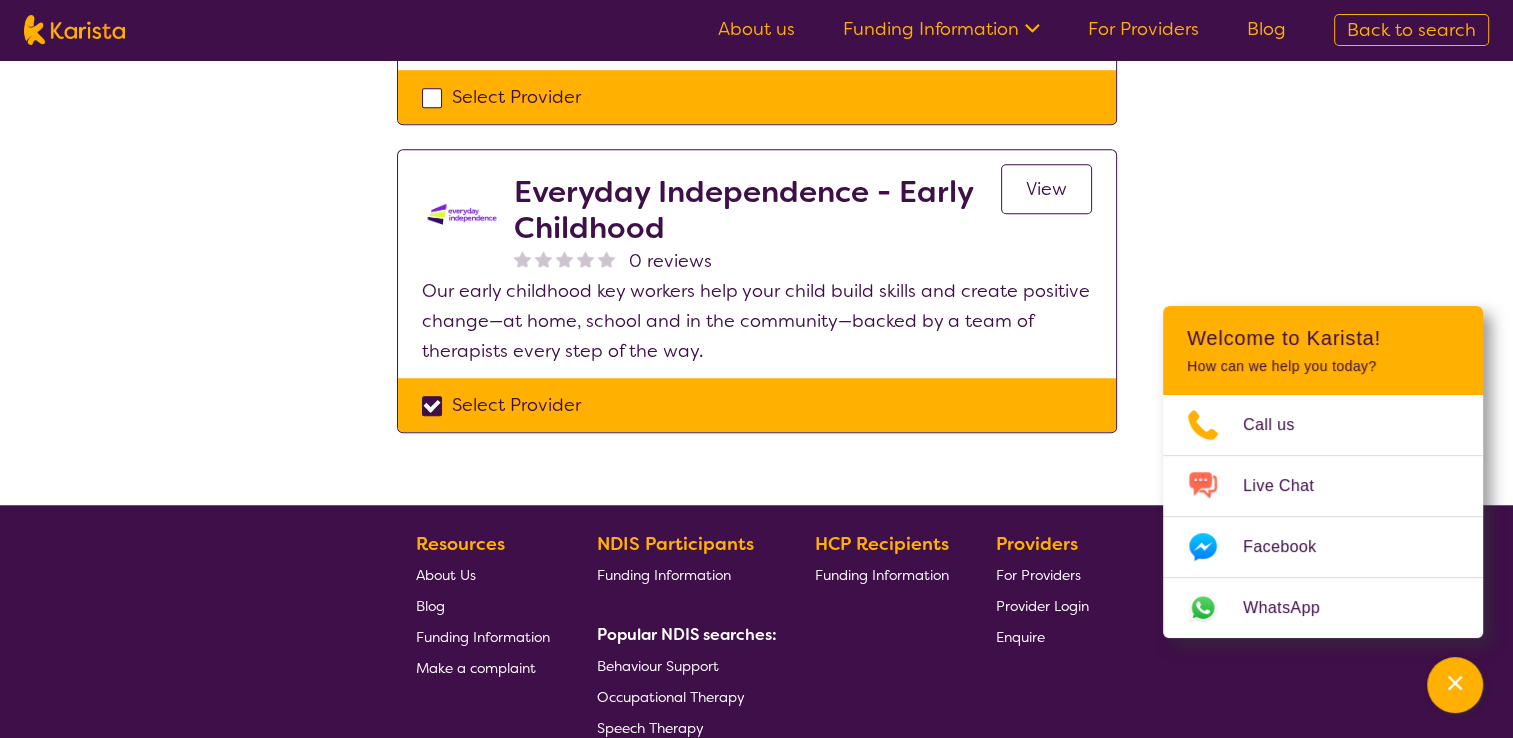 checkbox on "true" 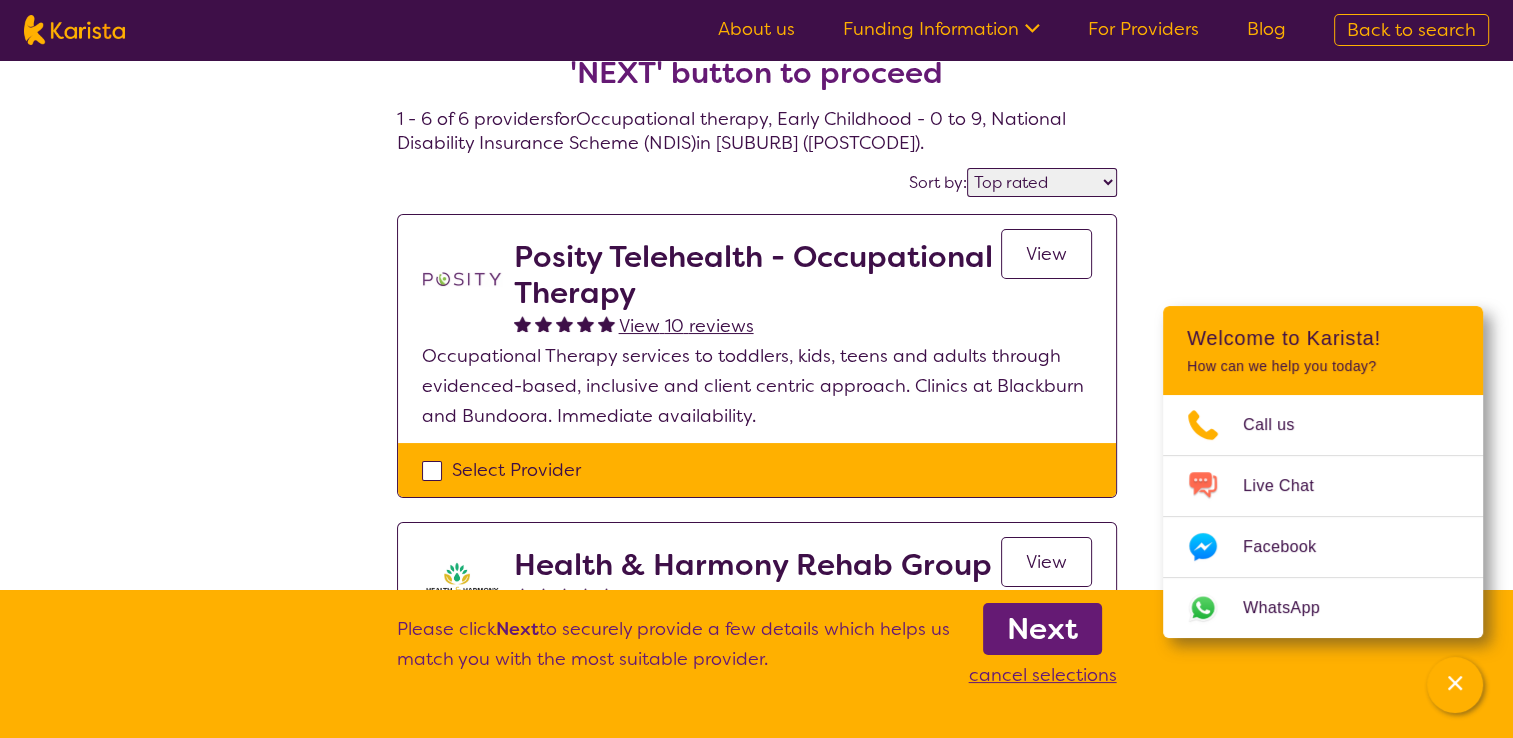 scroll, scrollTop: 0, scrollLeft: 0, axis: both 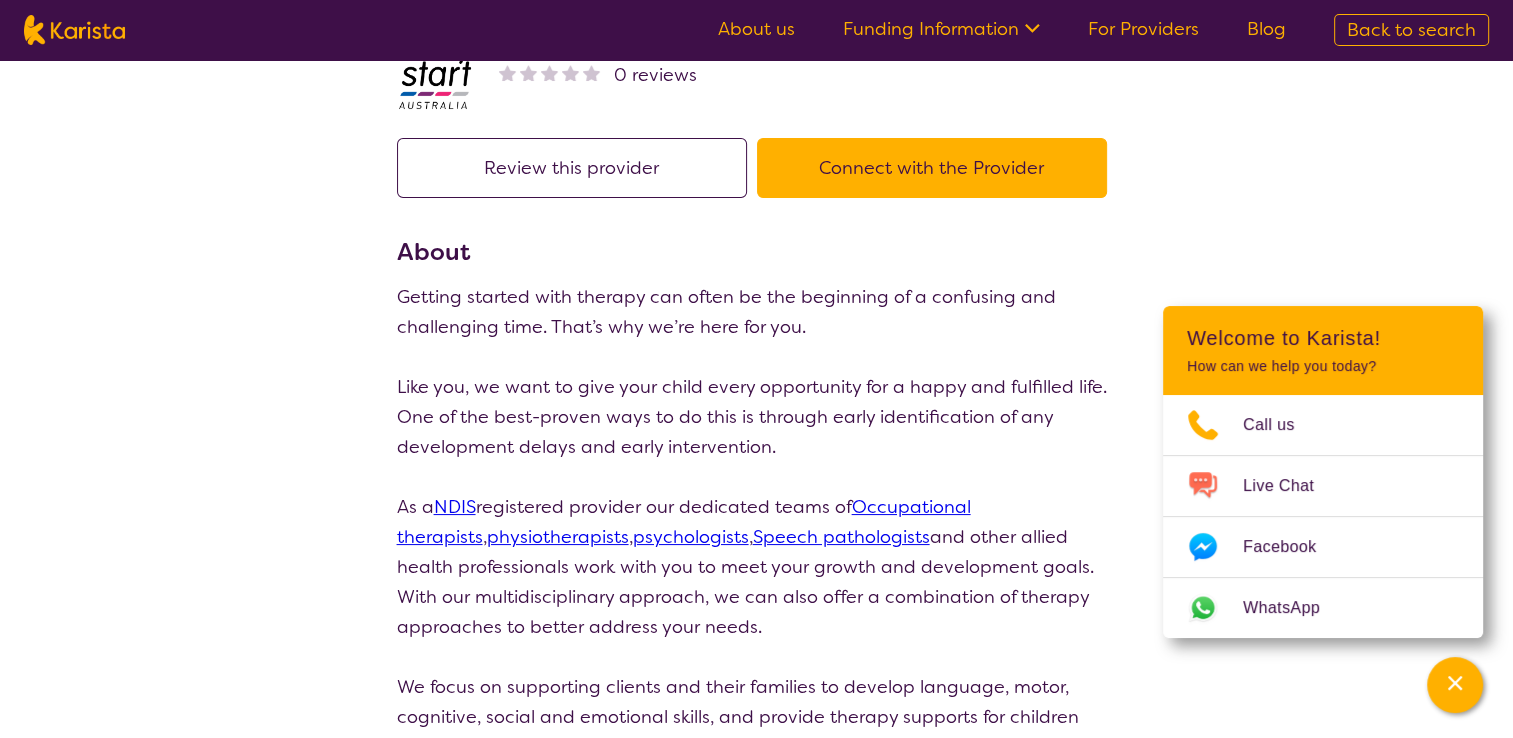 click on "Connect with the Provider" at bounding box center [932, 168] 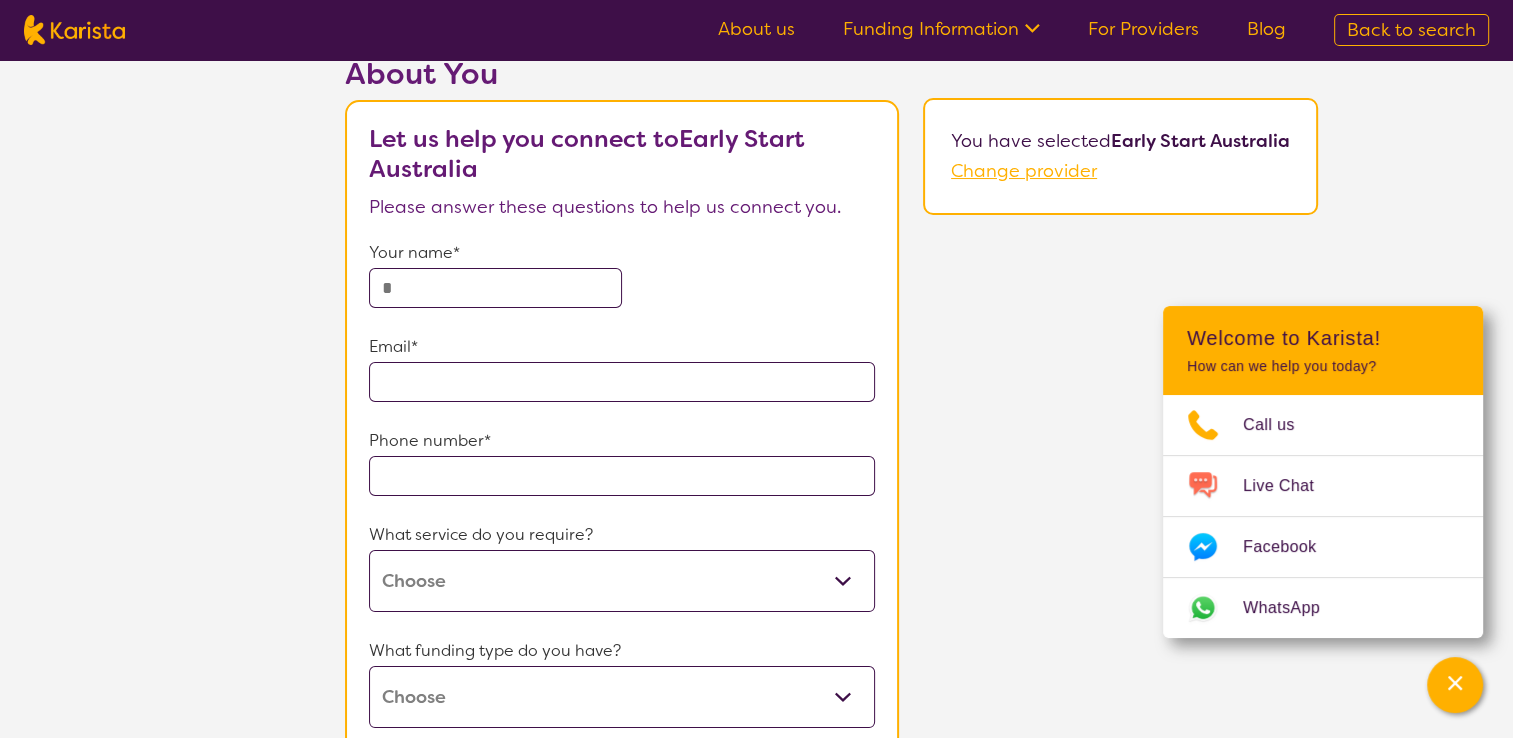 scroll, scrollTop: 0, scrollLeft: 0, axis: both 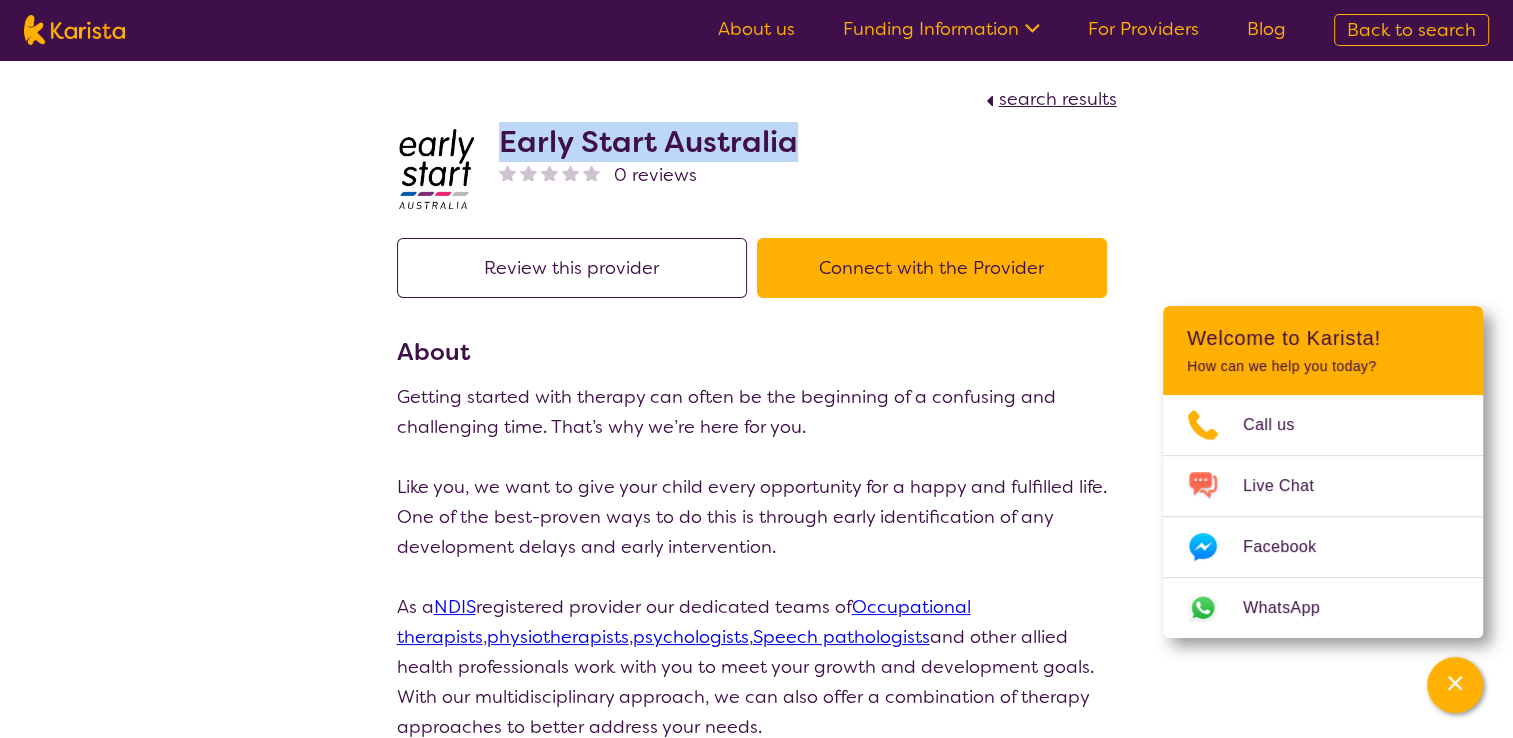 drag, startPoint x: 816, startPoint y: 136, endPoint x: 502, endPoint y: 122, distance: 314.31195 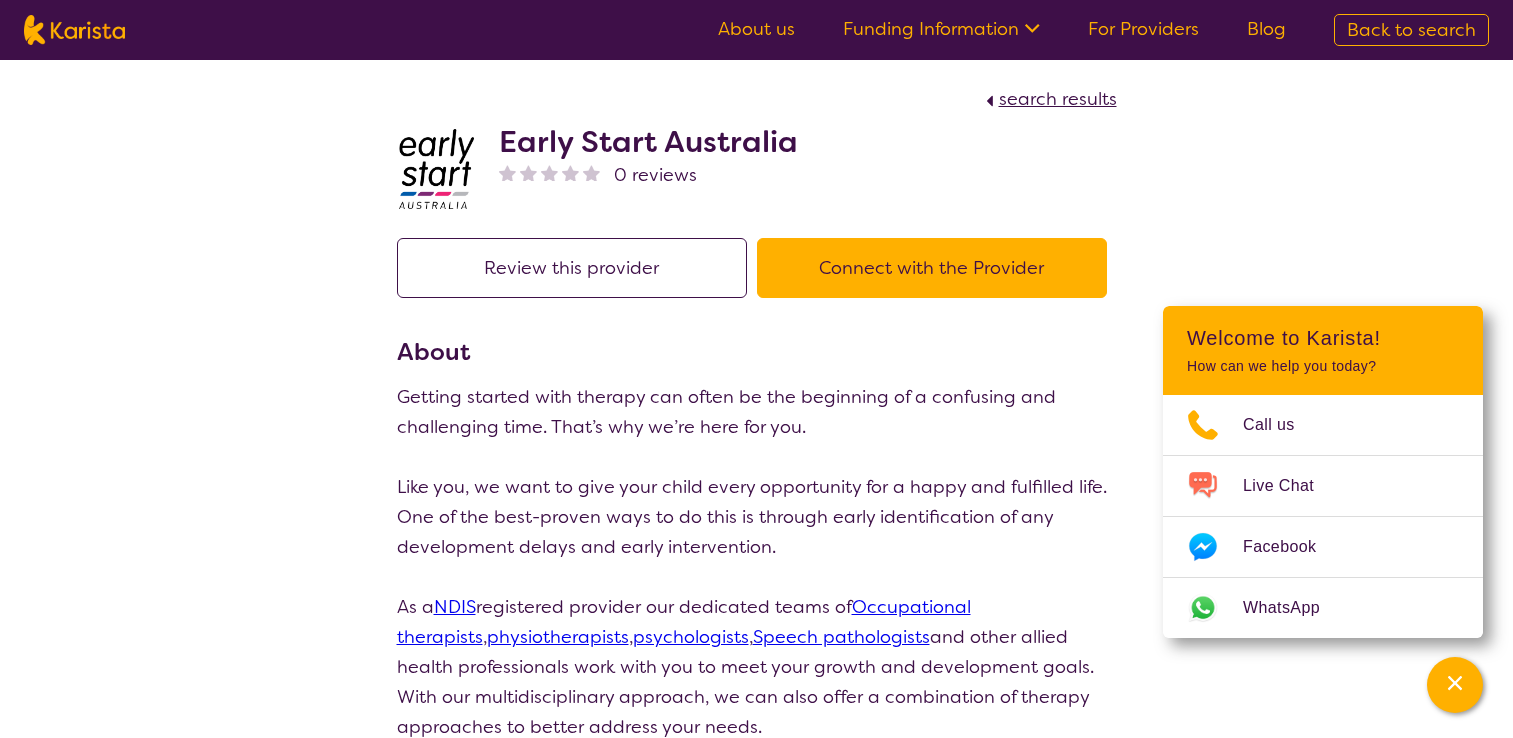 scroll, scrollTop: 0, scrollLeft: 0, axis: both 